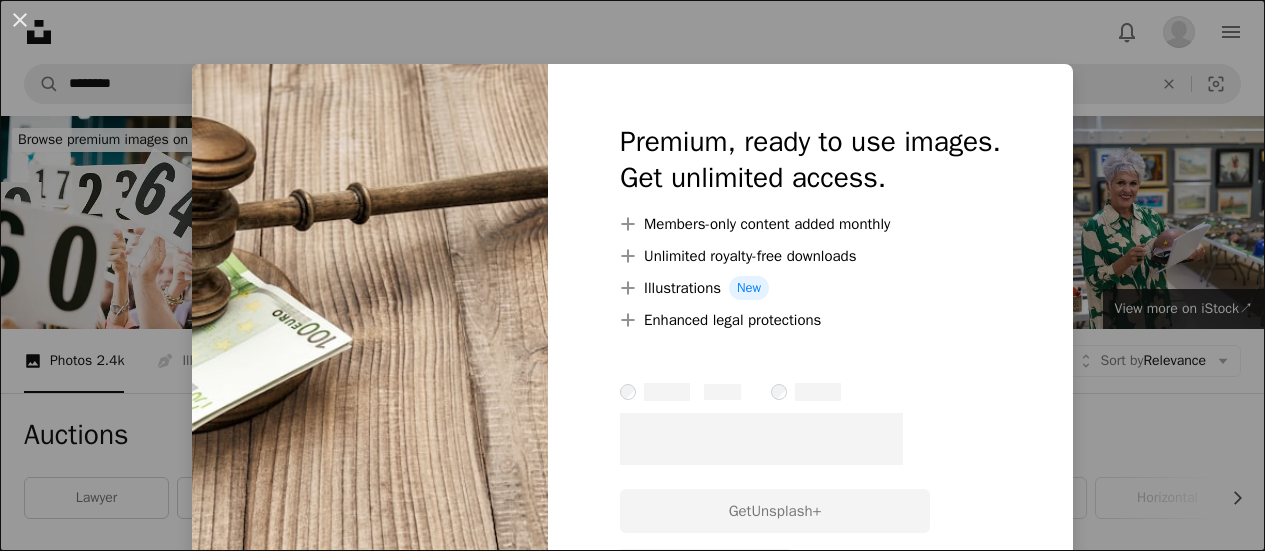 scroll, scrollTop: 1849, scrollLeft: 0, axis: vertical 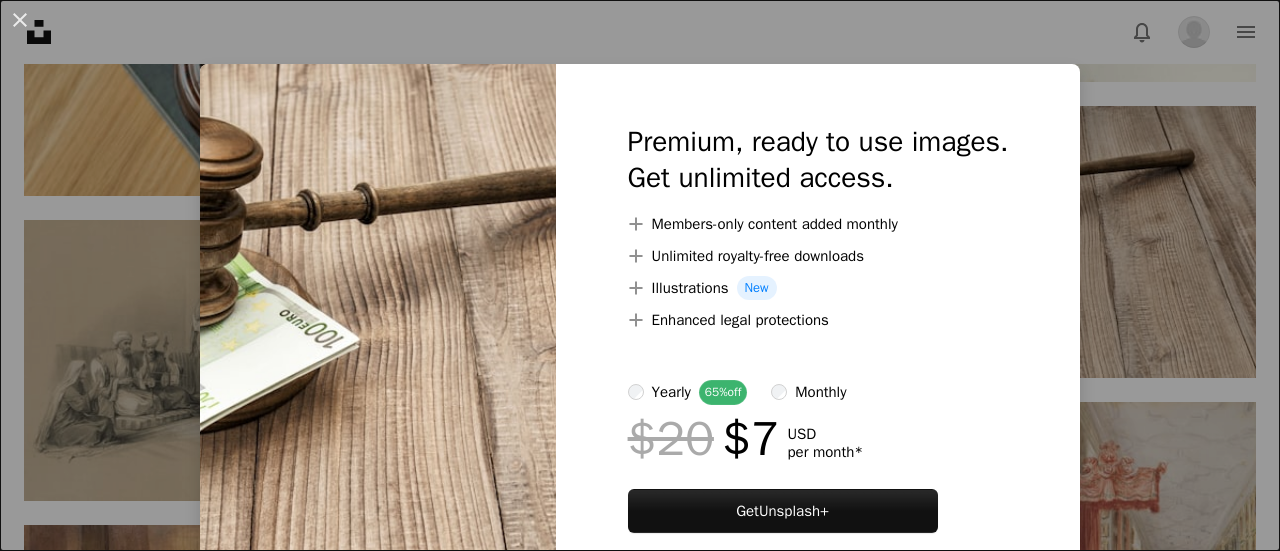 click on "An X shape Premium, ready to use images. Get unlimited access. A plus sign Members-only content added monthly A plus sign Unlimited royalty-free downloads A plus sign Illustrations  New A plus sign Enhanced legal protections yearly 65%  off monthly $20   $7 USD per month * Get  Unsplash+ * When paid annually, billed upfront  $84 Taxes where applicable. Renews automatically. Cancel anytime." at bounding box center (640, 275) 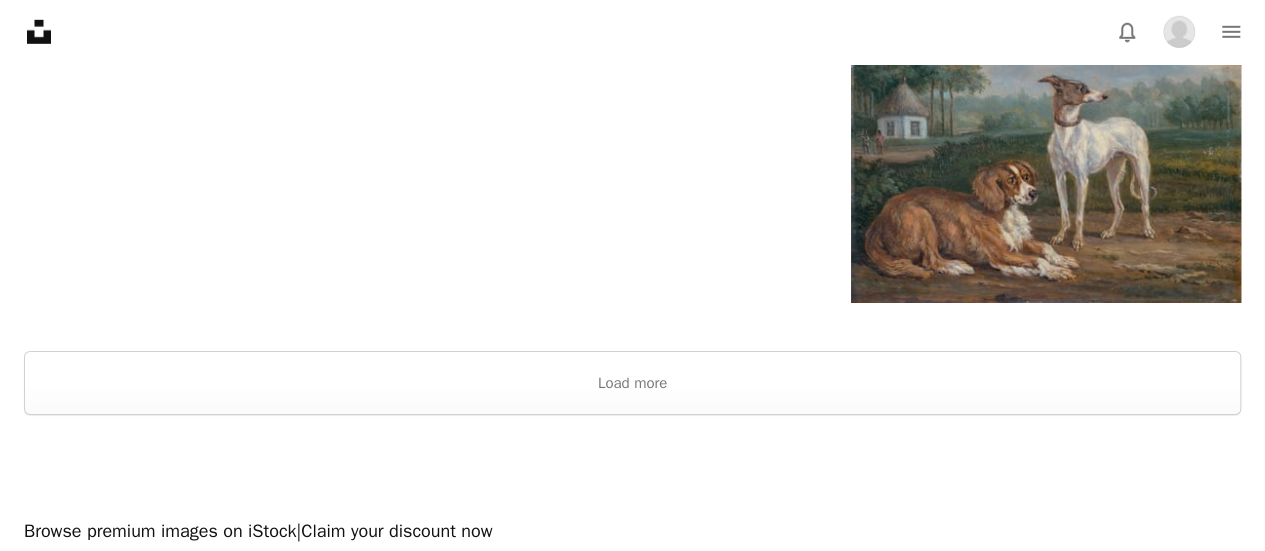 scroll, scrollTop: 3108, scrollLeft: 0, axis: vertical 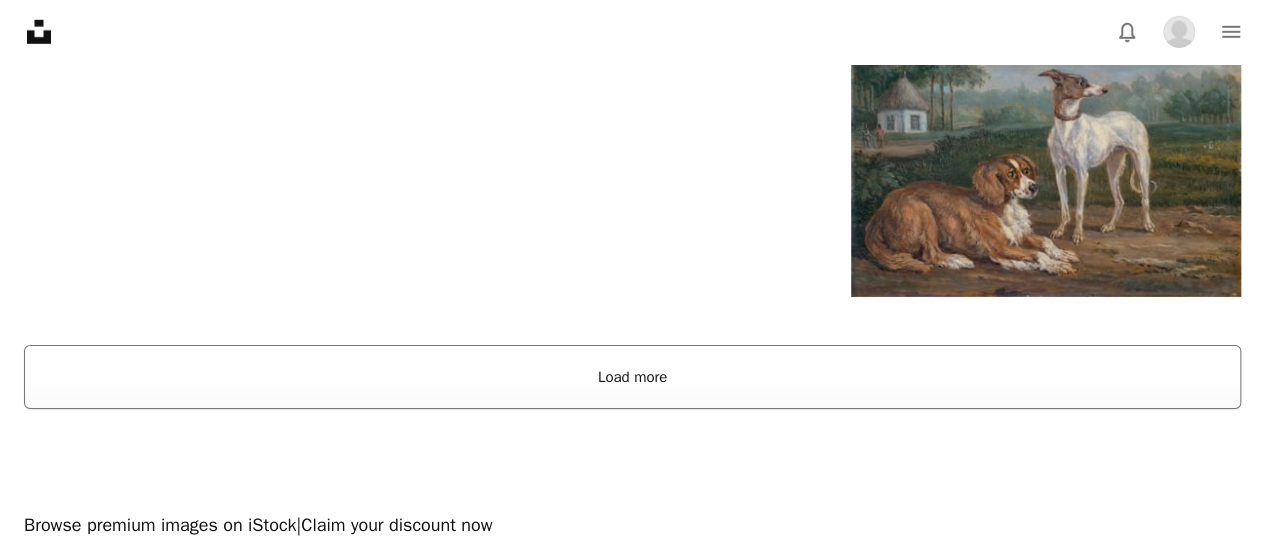 click on "Load more" at bounding box center [632, 377] 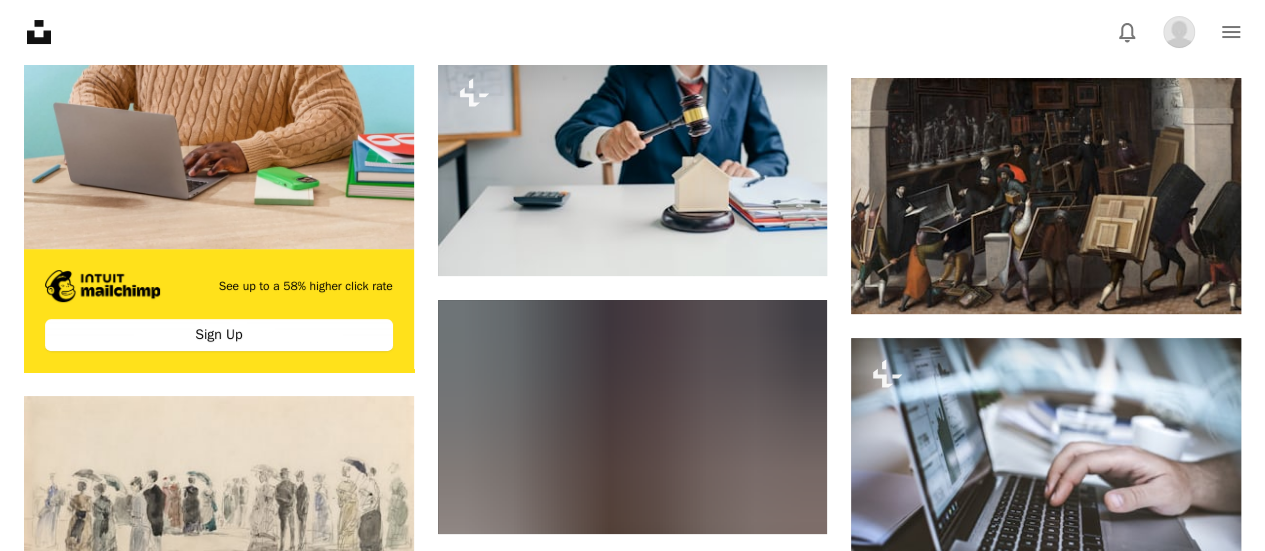 scroll, scrollTop: 3852, scrollLeft: 0, axis: vertical 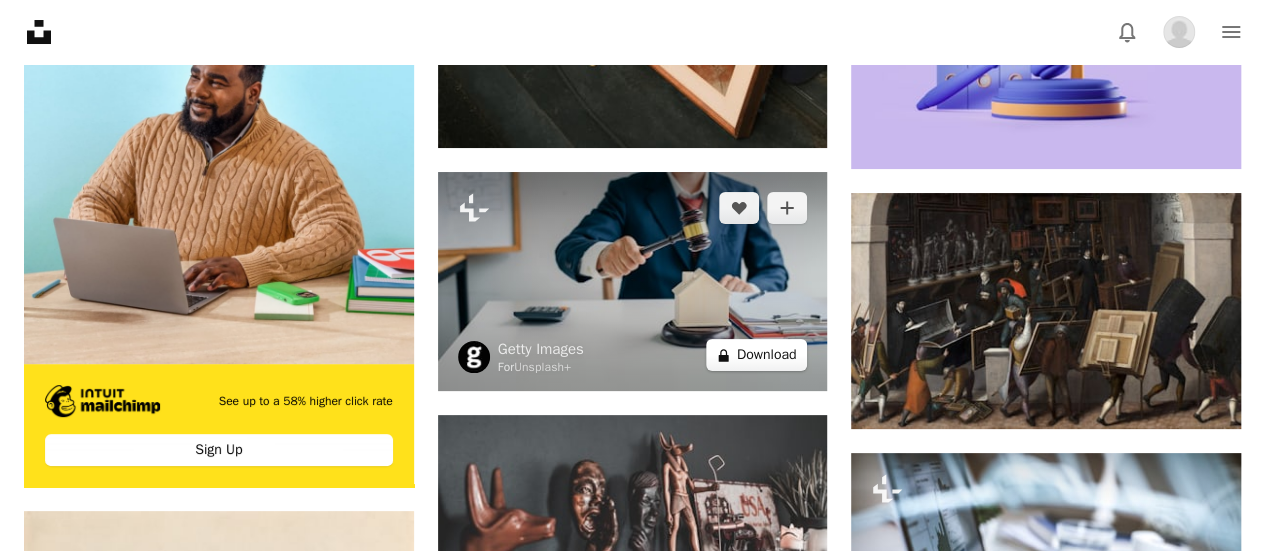 click on "A lock Download" at bounding box center (757, 355) 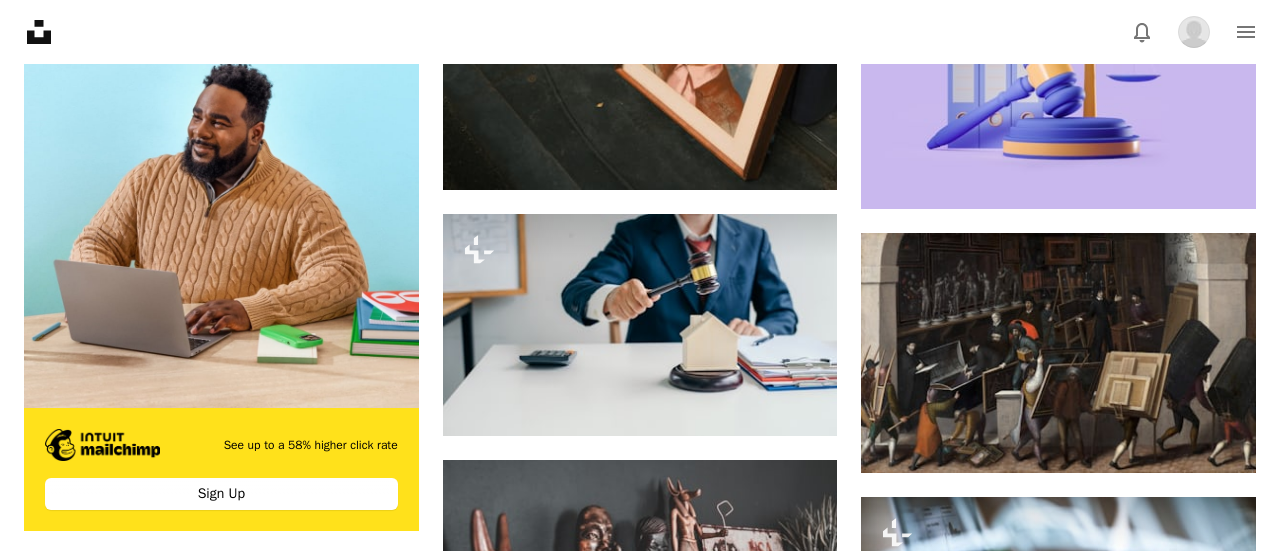 click on "Premium, ready to use images. Get unlimited access. A plus sign Members-only content added monthly A plus sign Unlimited royalty-free downloads A plus sign Illustrations  New A plus sign Enhanced legal protections yearly 65%  off monthly $20   $7 USD per month * Get  Unsplash+ * When paid annually, billed upfront  $84 Taxes where applicable. Renews automatically. Cancel anytime." at bounding box center [818, 5521] 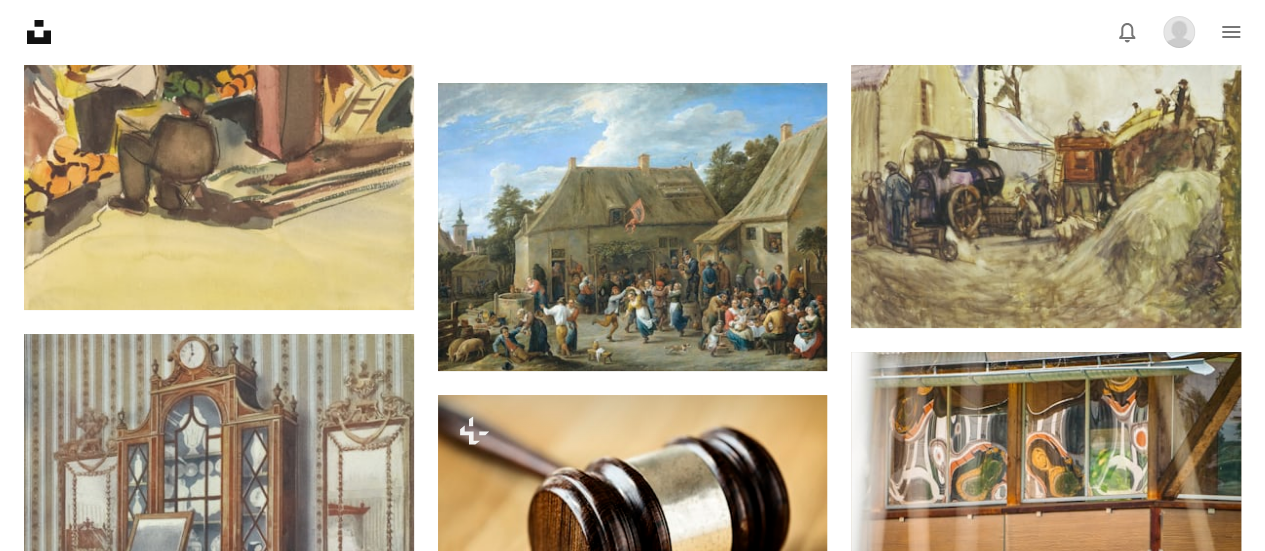 scroll, scrollTop: 7864, scrollLeft: 0, axis: vertical 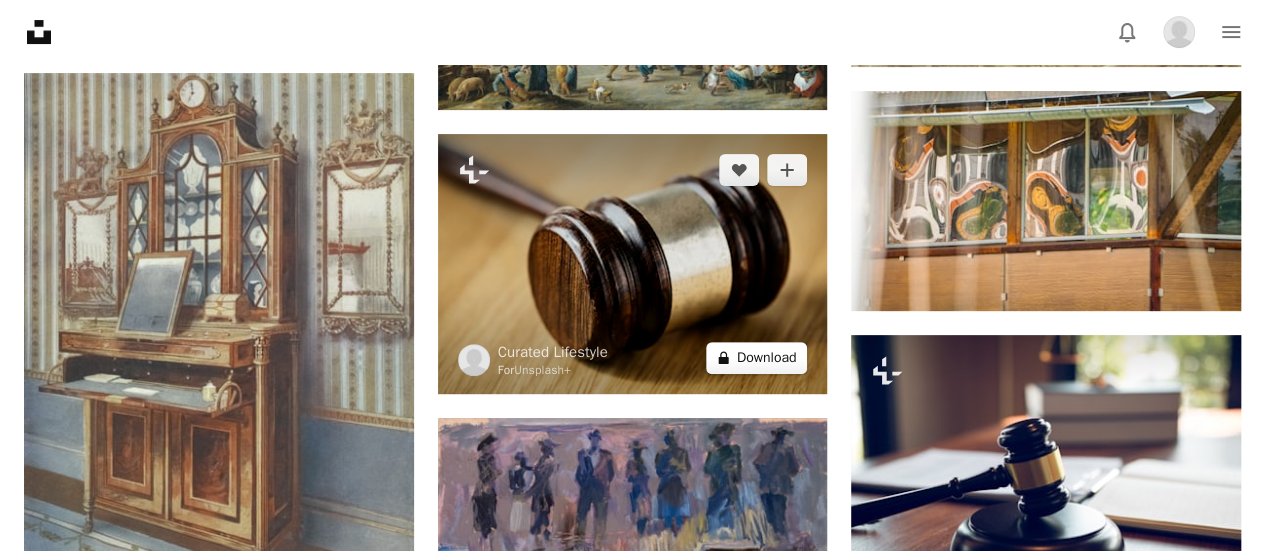 click on "A lock Download" at bounding box center [757, 358] 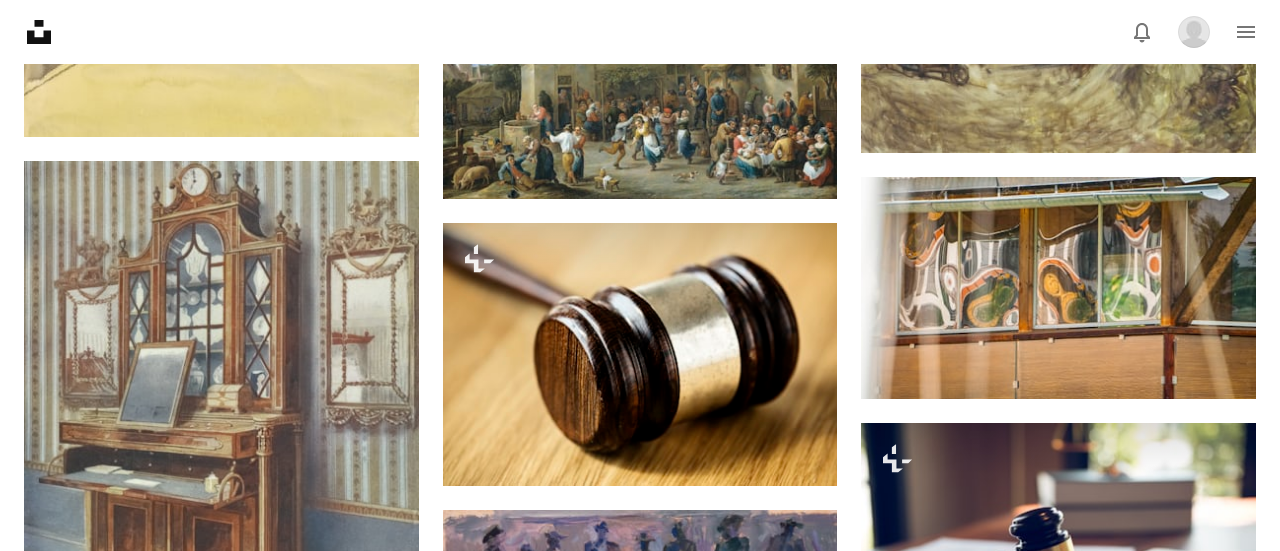 click on "An X shape Premium, ready to use images. Get unlimited access. A plus sign Members-only content added monthly A plus sign Unlimited royalty-free downloads A plus sign Illustrations  New A plus sign Enhanced legal protections yearly 65%  off monthly $20   $7 USD per month * Get  Unsplash+ * When paid annually, billed upfront  $84 Taxes where applicable. Renews automatically. Cancel anytime." at bounding box center (640, 3766) 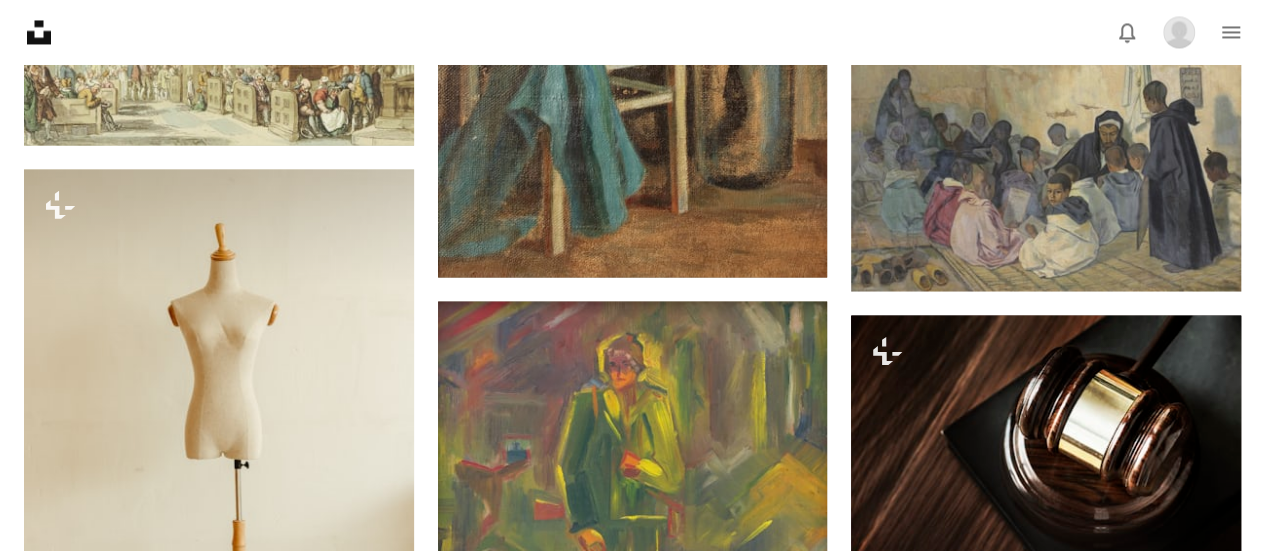 scroll, scrollTop: 9382, scrollLeft: 0, axis: vertical 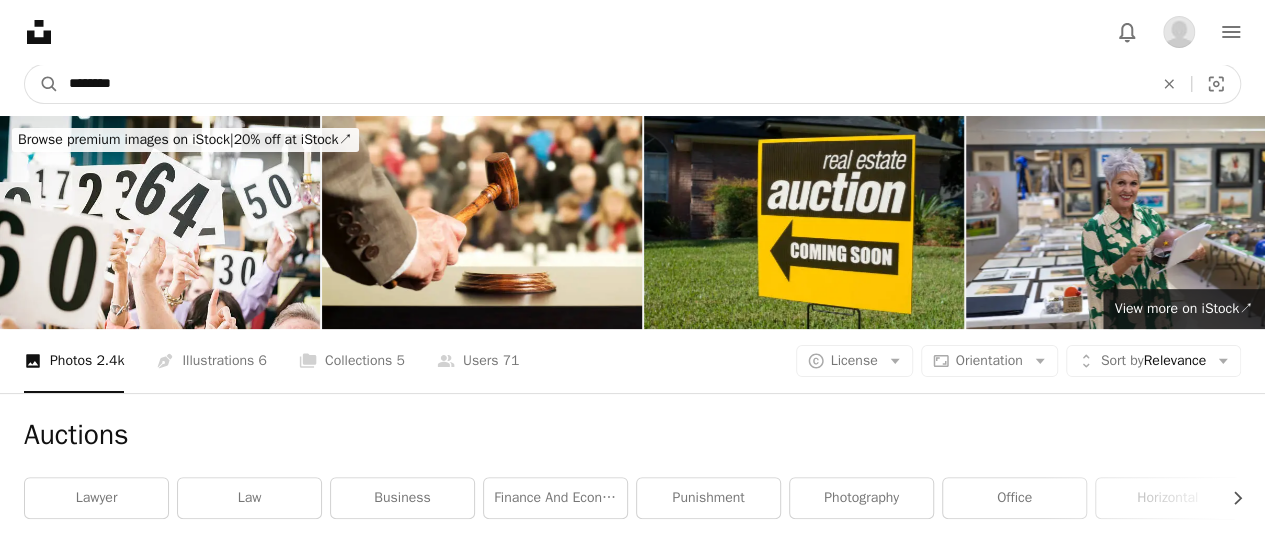 click on "********" at bounding box center (603, 84) 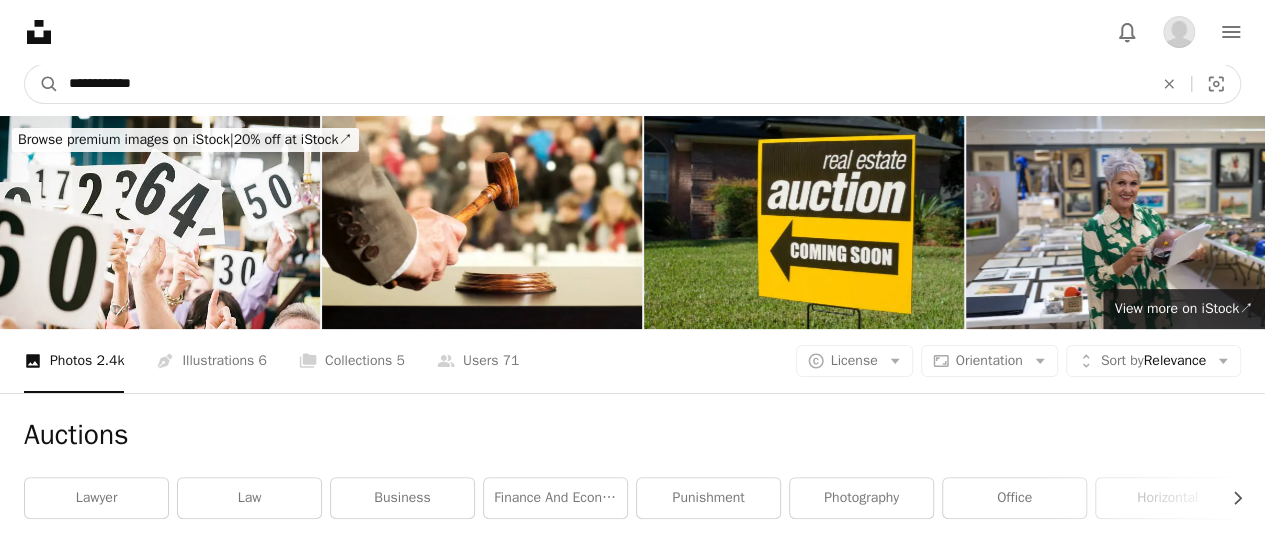 type on "**********" 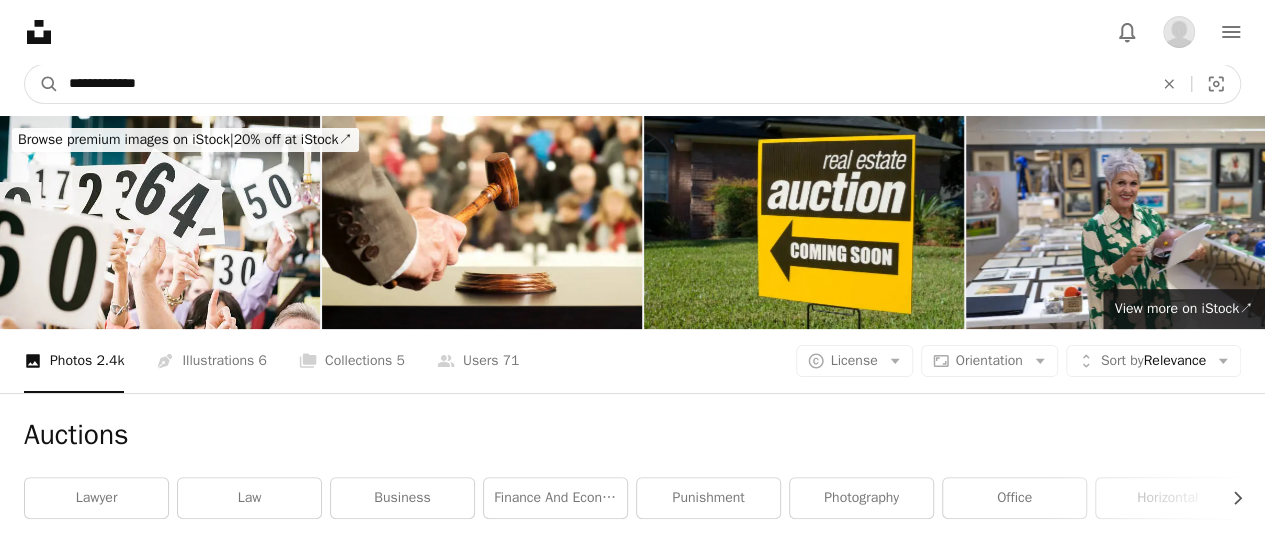 click on "A magnifying glass" at bounding box center (42, 84) 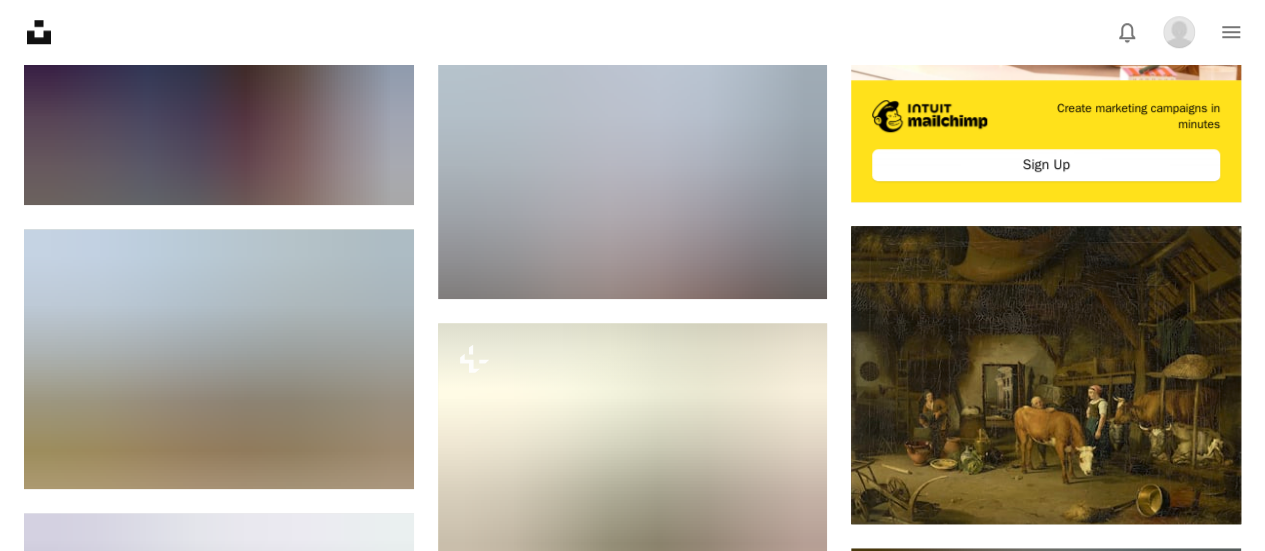scroll, scrollTop: 920, scrollLeft: 0, axis: vertical 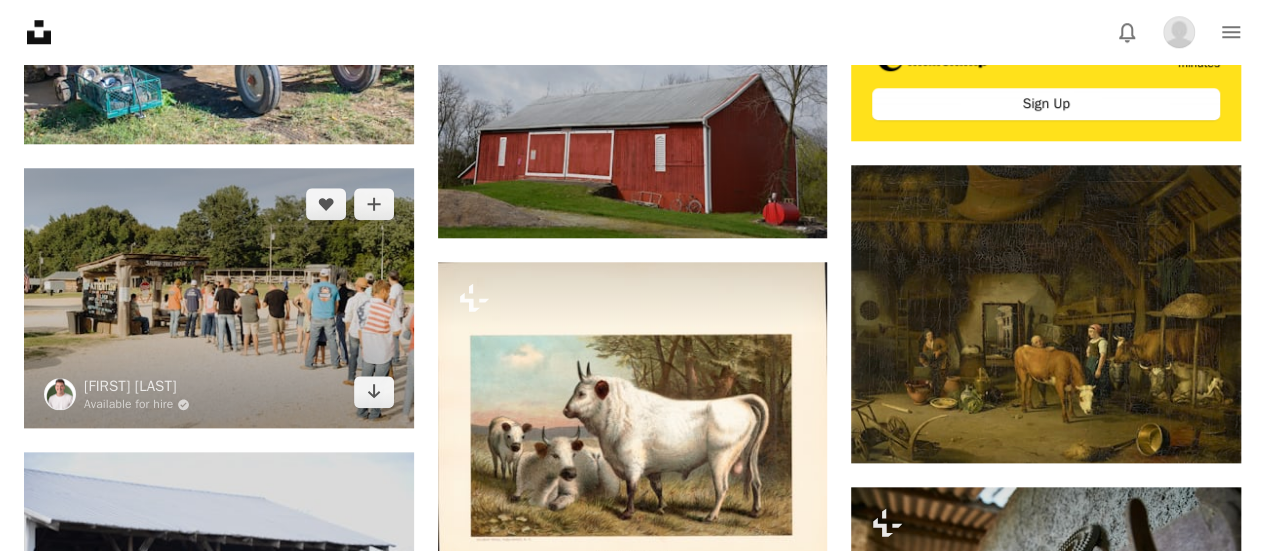 click at bounding box center (219, 298) 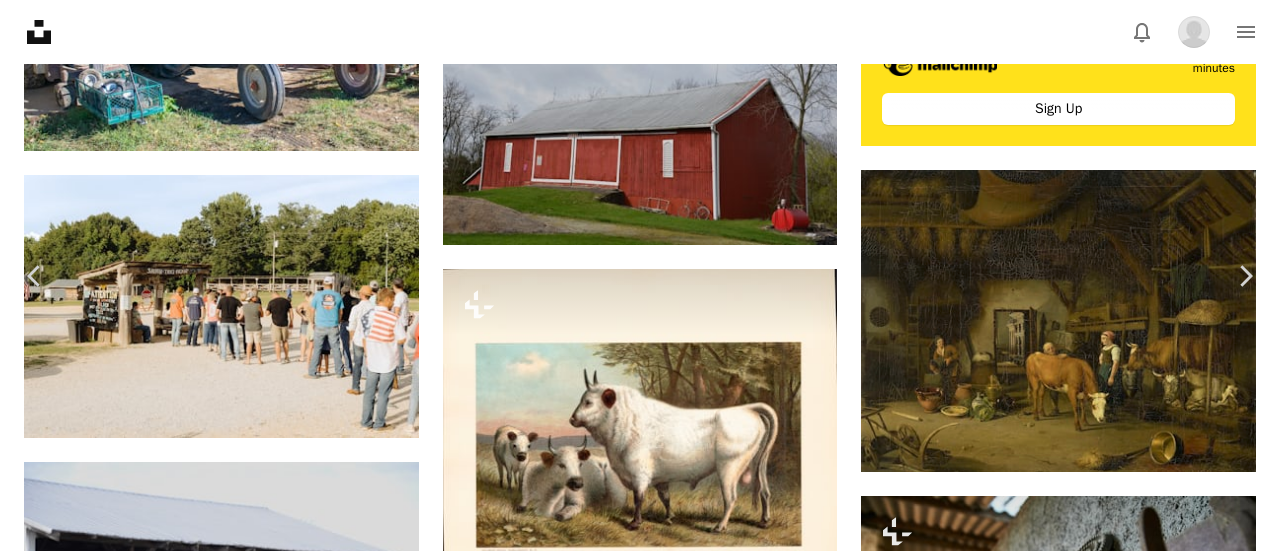 click on "Chevron down" 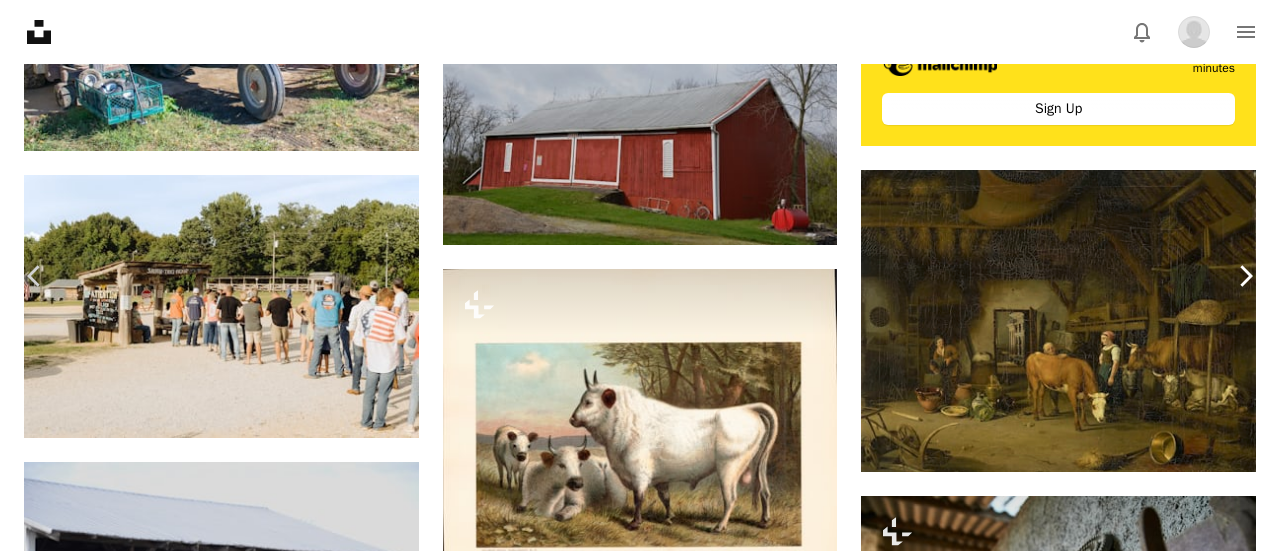click on "Chevron right" at bounding box center [1245, 276] 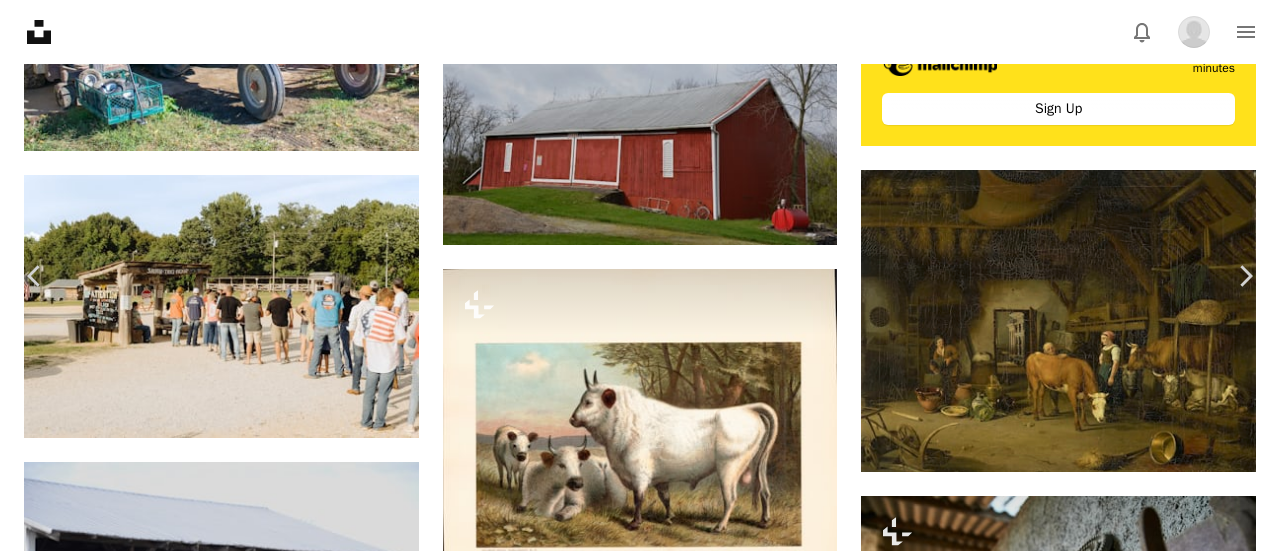 click on "An X shape" at bounding box center [20, 20] 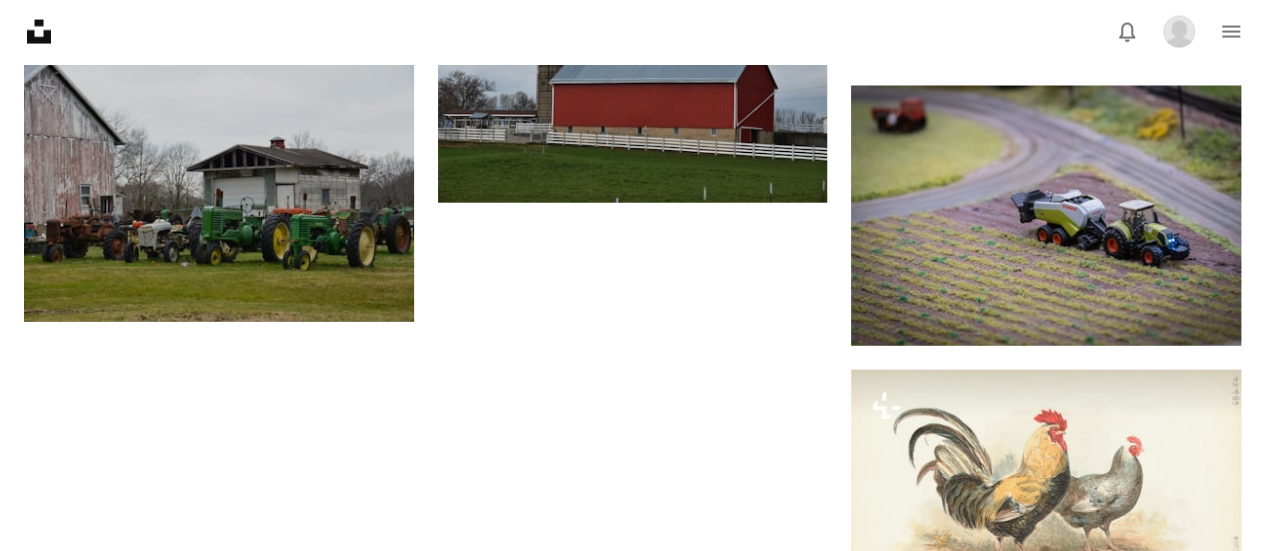 scroll, scrollTop: 2182, scrollLeft: 0, axis: vertical 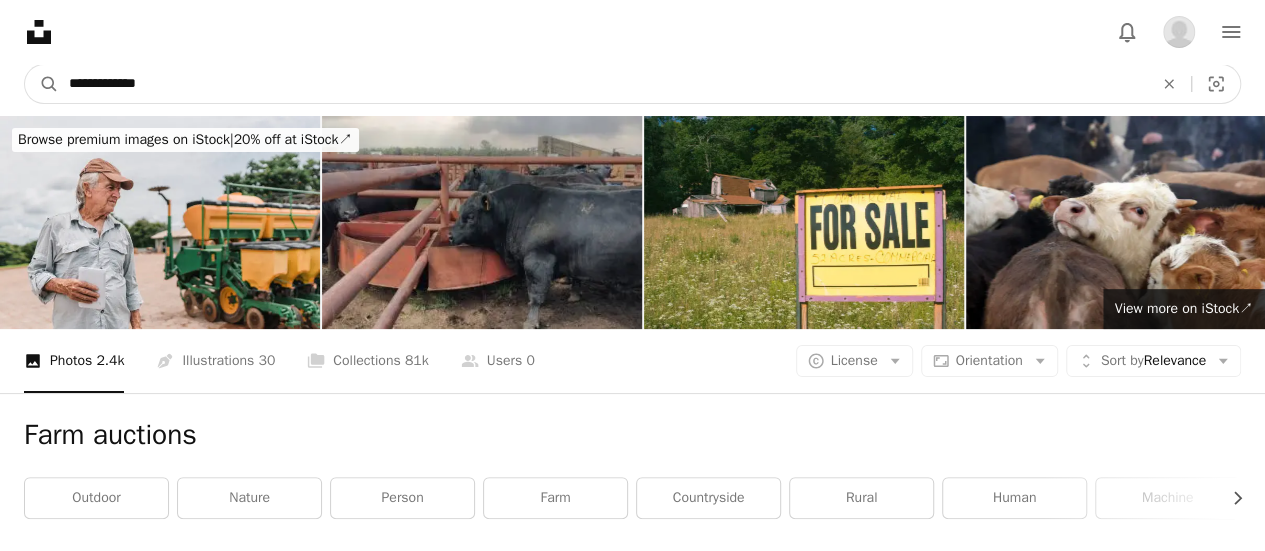 drag, startPoint x: 158, startPoint y: 85, endPoint x: 0, endPoint y: 79, distance: 158.11388 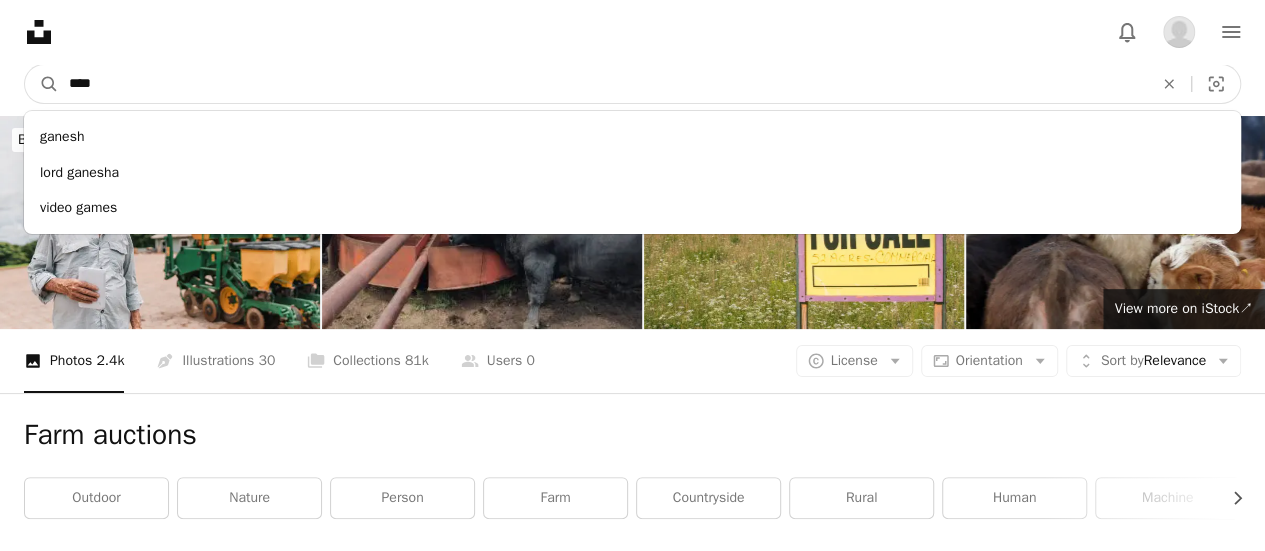 type on "*****" 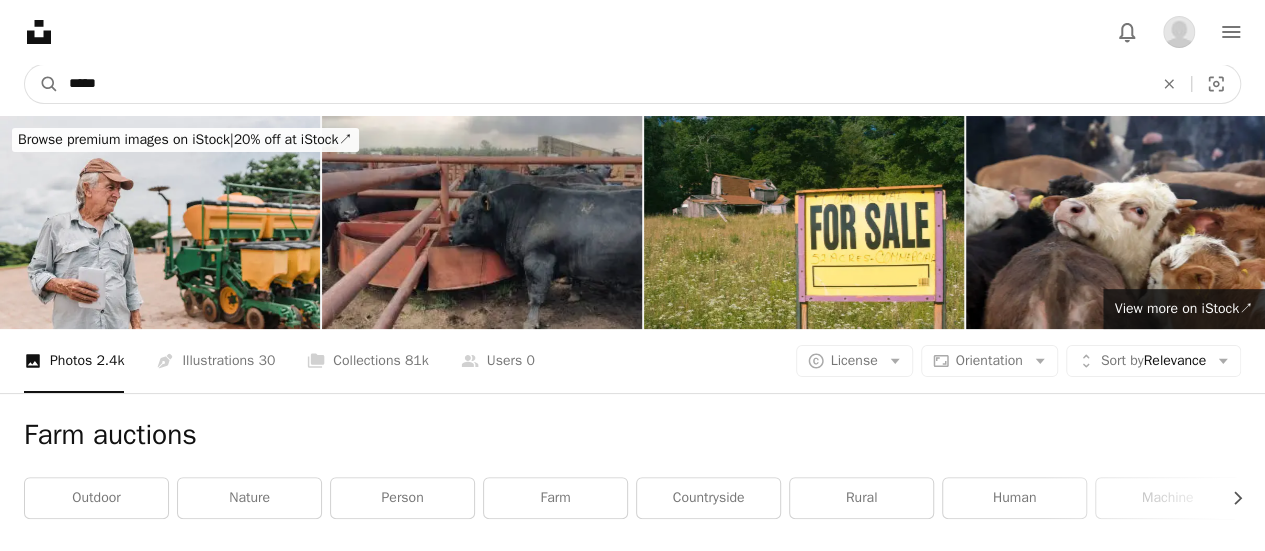 click on "A magnifying glass" at bounding box center [42, 84] 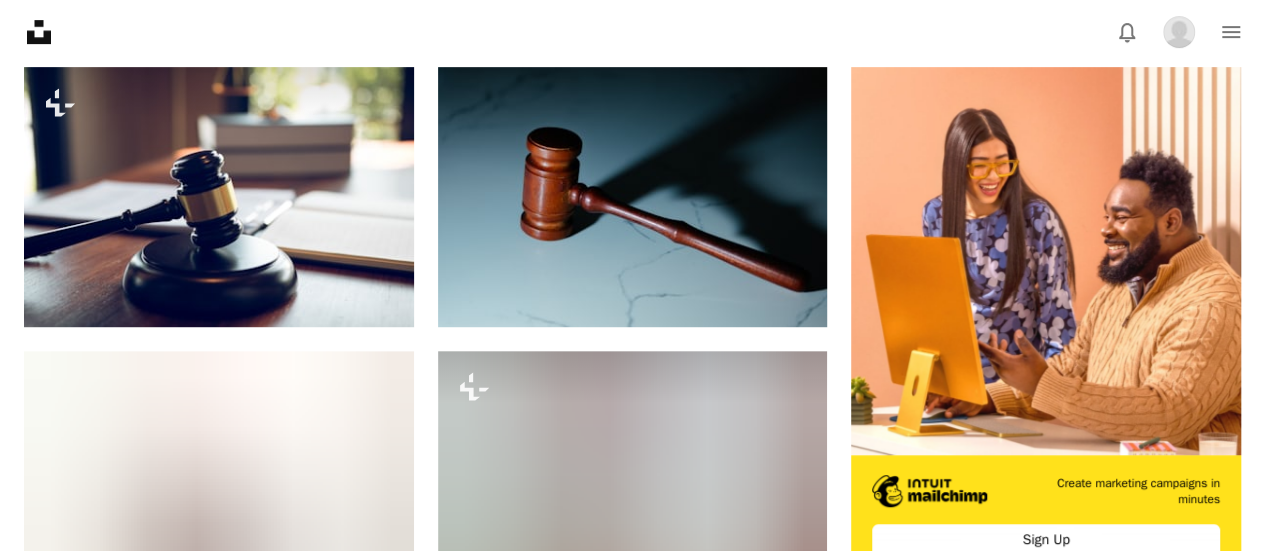 scroll, scrollTop: 638, scrollLeft: 0, axis: vertical 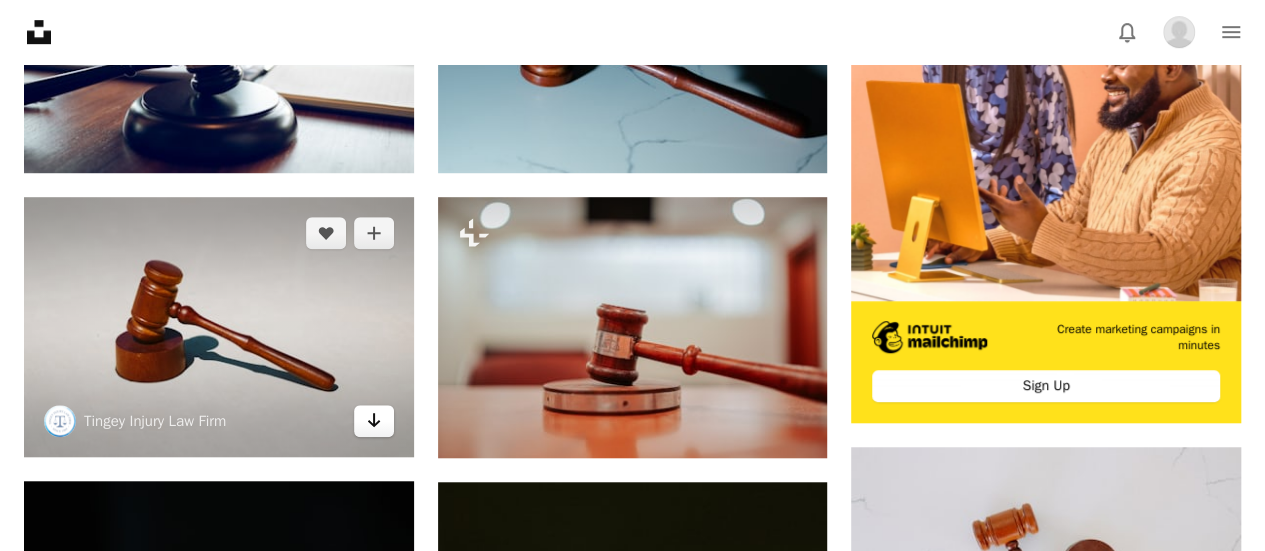 click 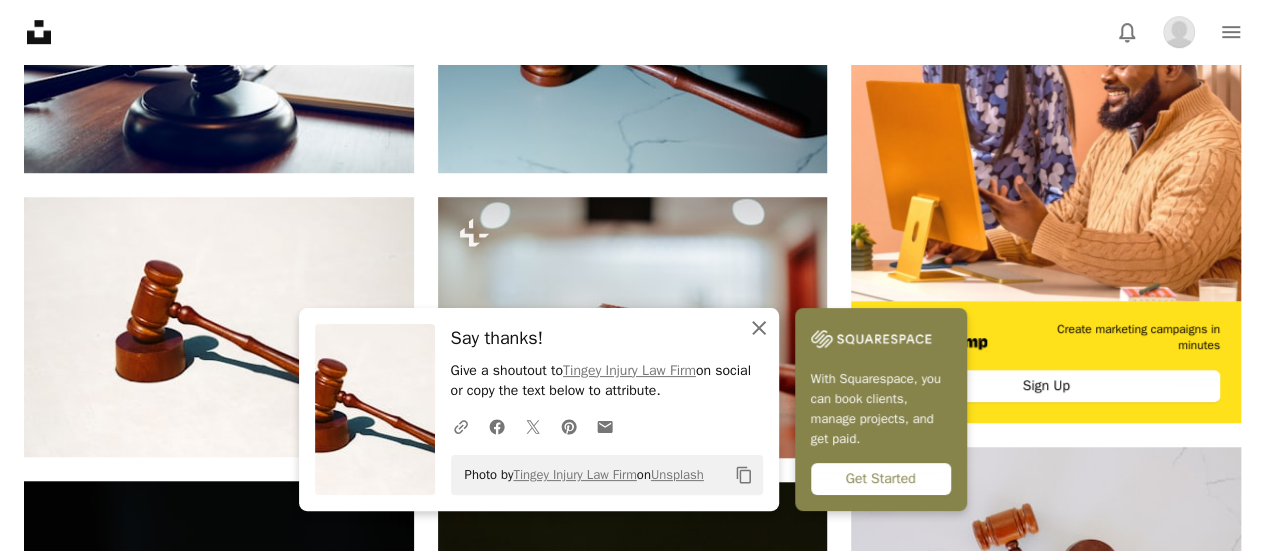 click 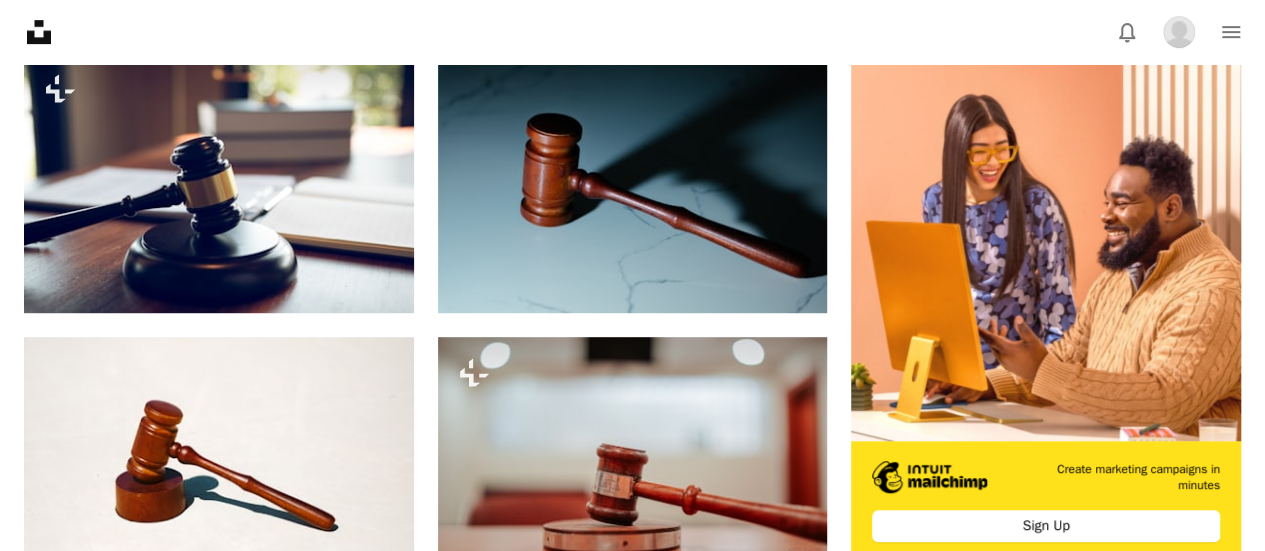 scroll, scrollTop: 463, scrollLeft: 0, axis: vertical 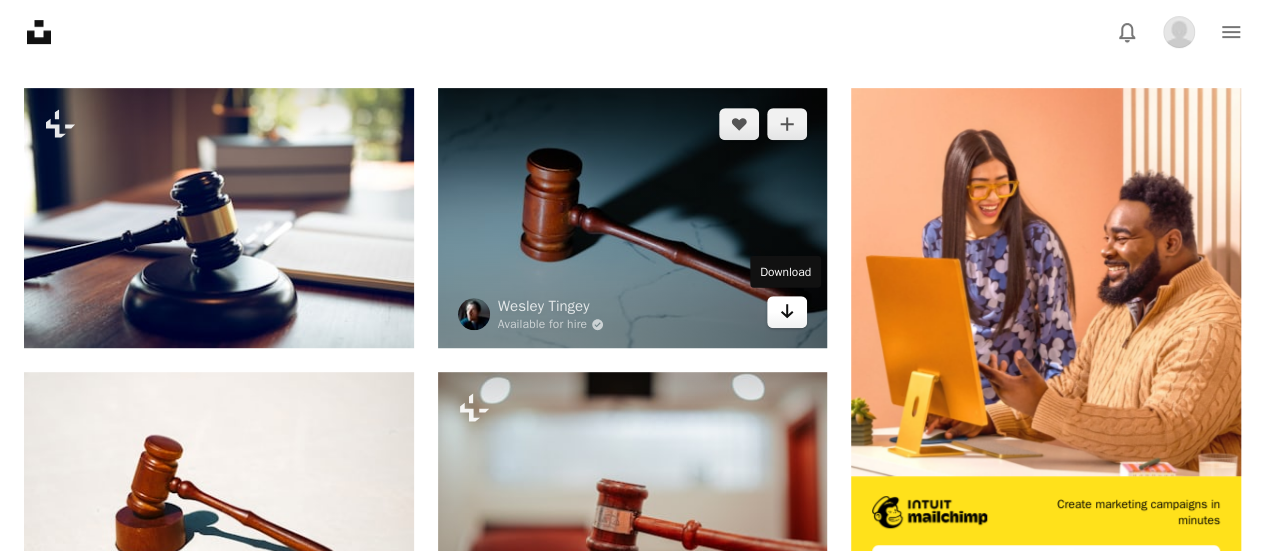 click on "Arrow pointing down" 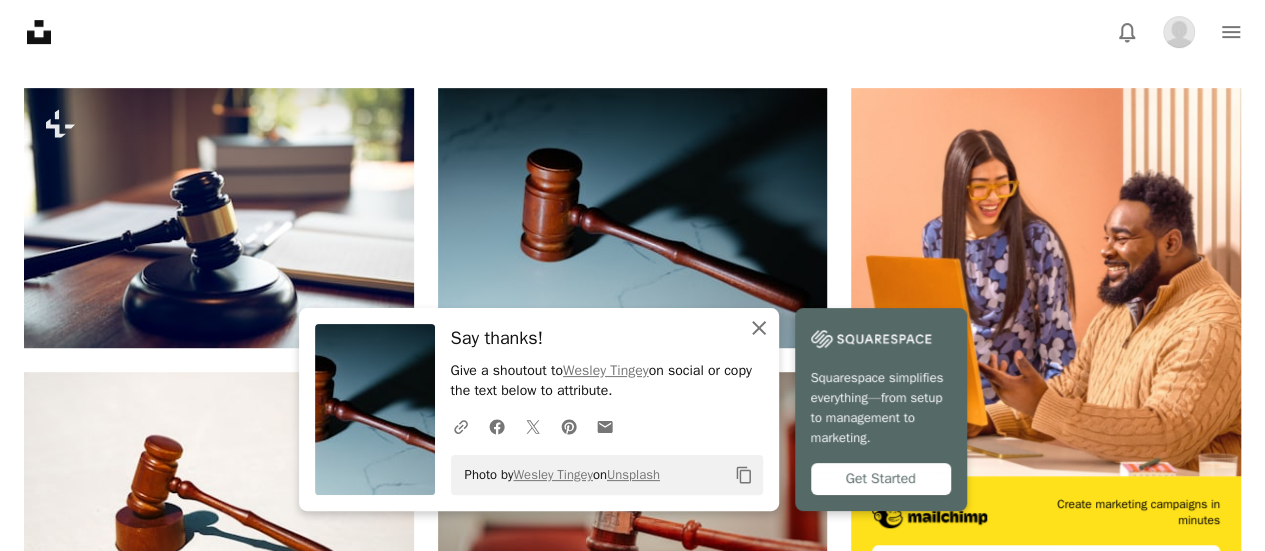 click on "An X shape" 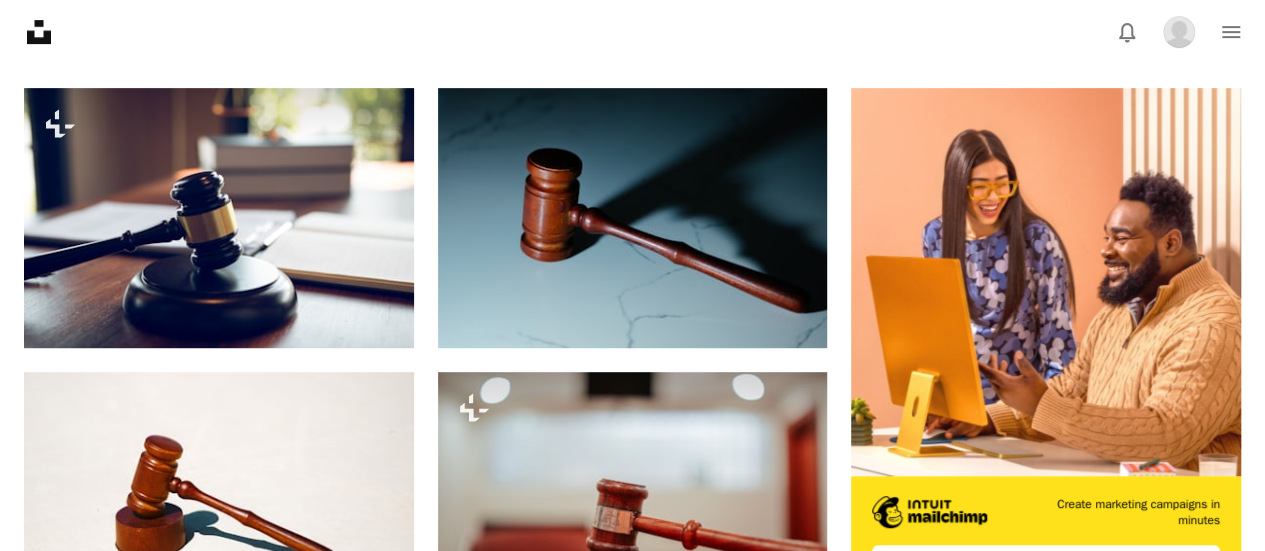 scroll, scrollTop: 0, scrollLeft: 0, axis: both 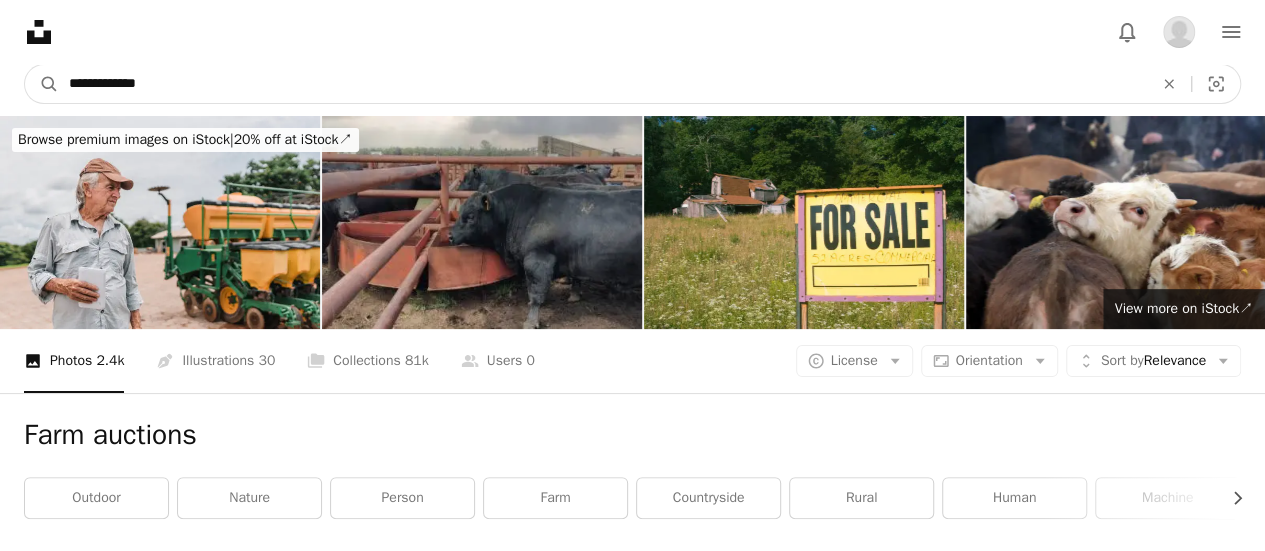 drag, startPoint x: 96, startPoint y: 82, endPoint x: 14, endPoint y: 75, distance: 82.29824 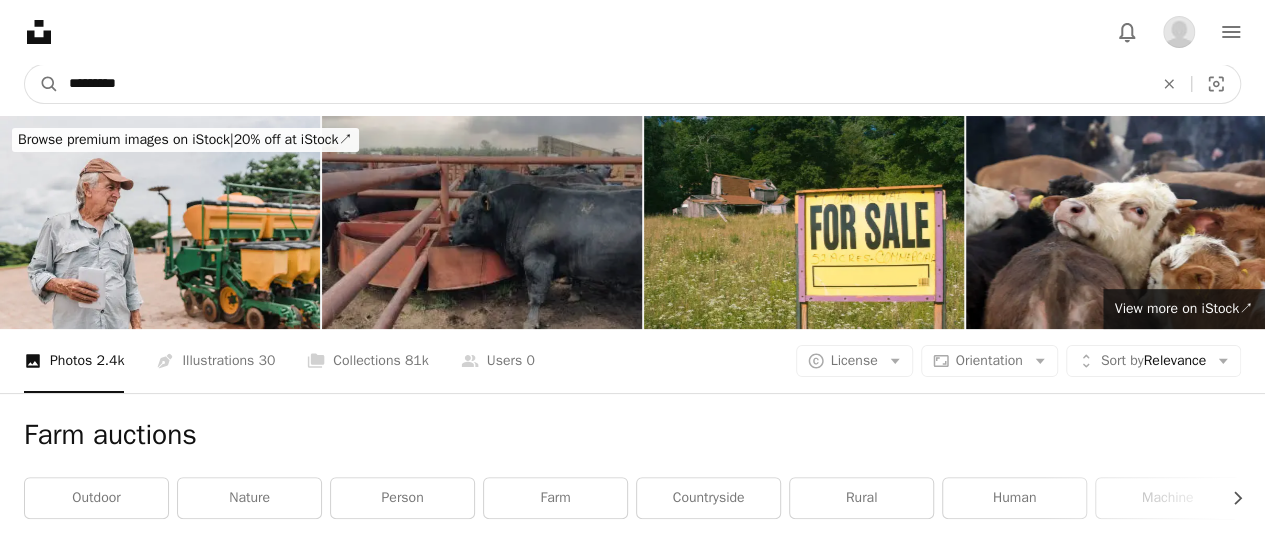 type on "********" 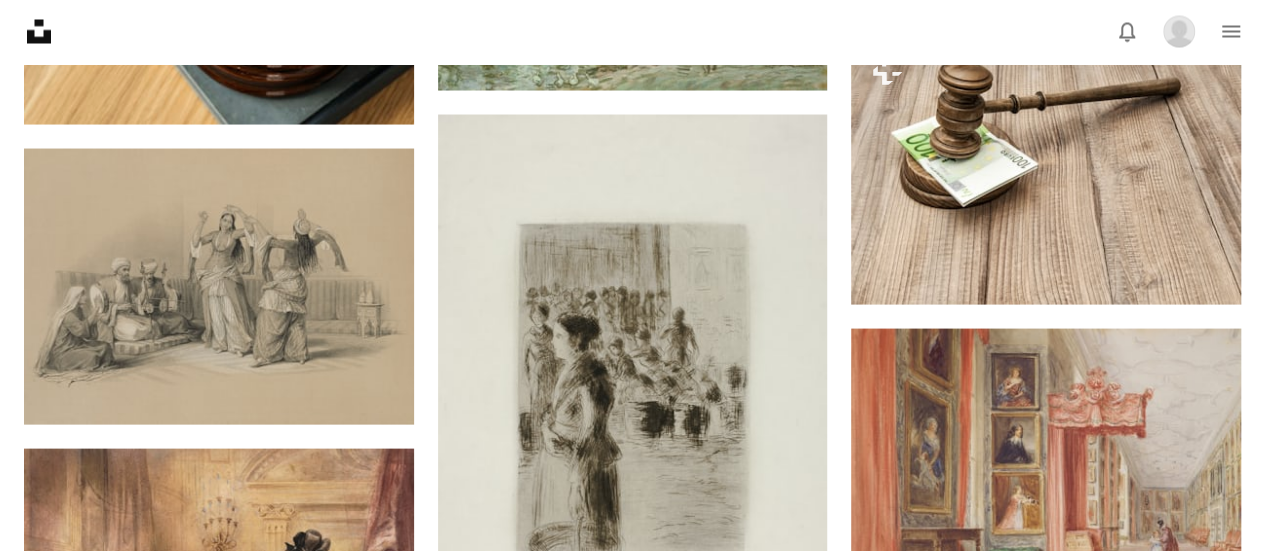 scroll, scrollTop: 0, scrollLeft: 0, axis: both 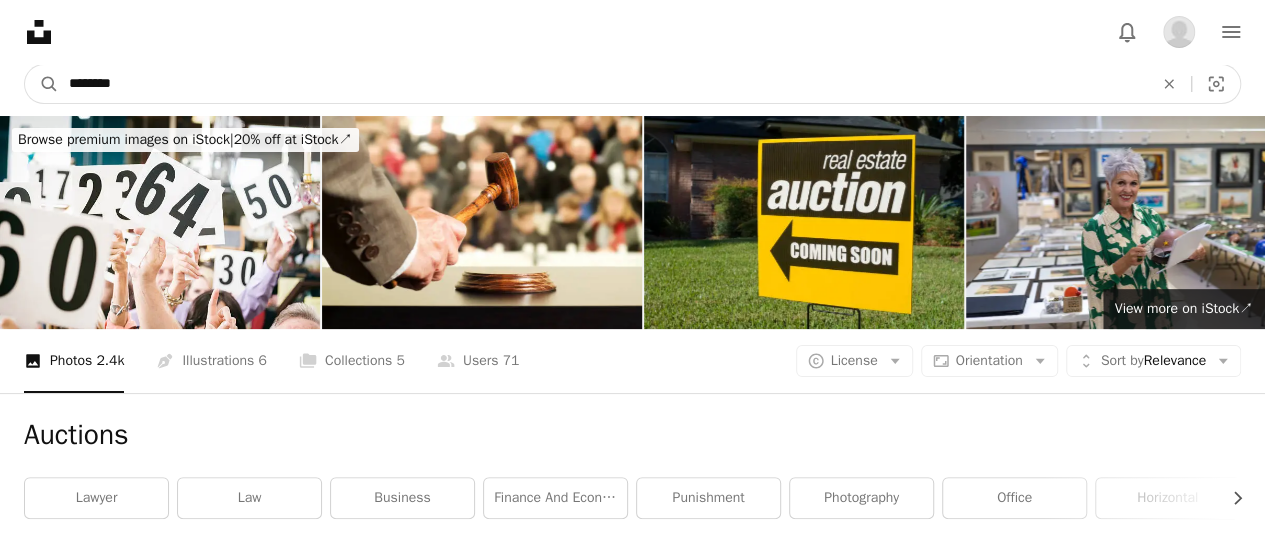 click on "********" at bounding box center [603, 84] 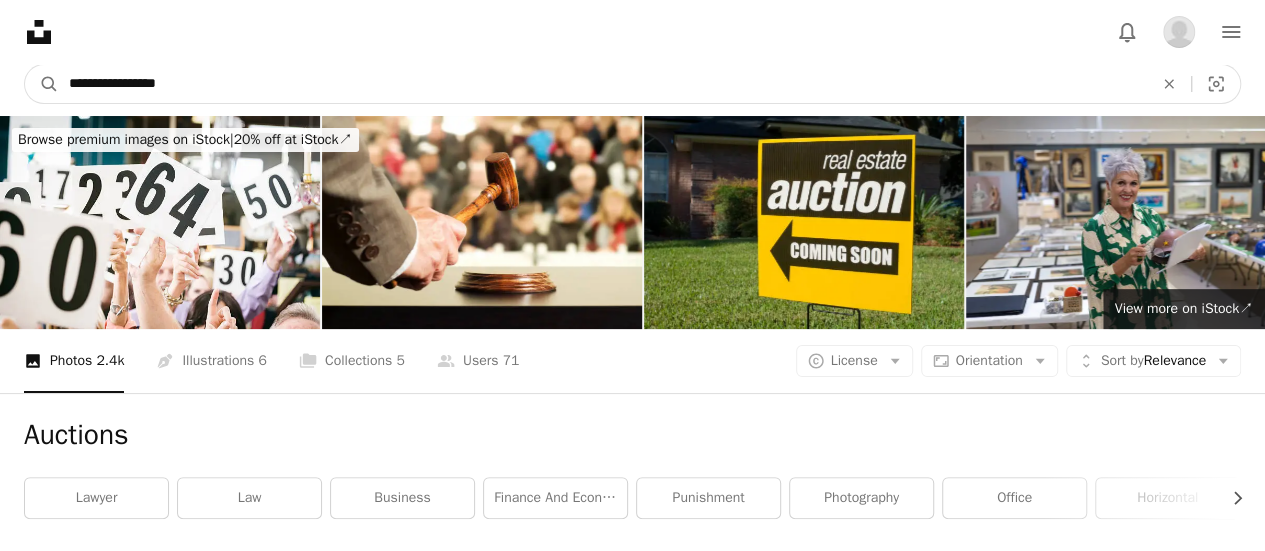 type on "**********" 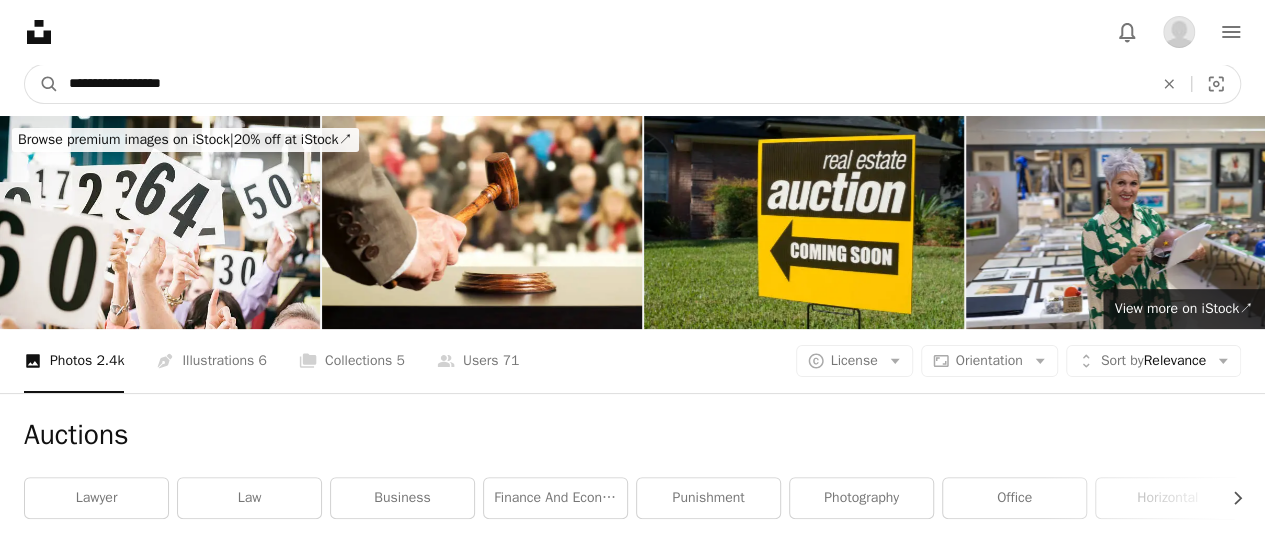 click on "A magnifying glass" at bounding box center (42, 84) 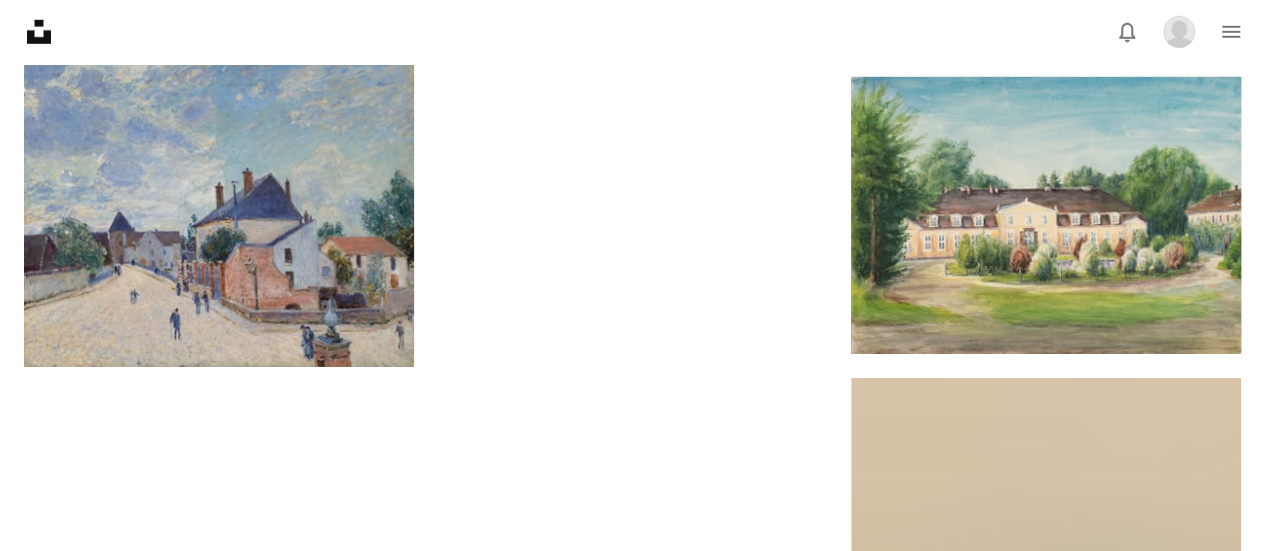 scroll, scrollTop: 3088, scrollLeft: 0, axis: vertical 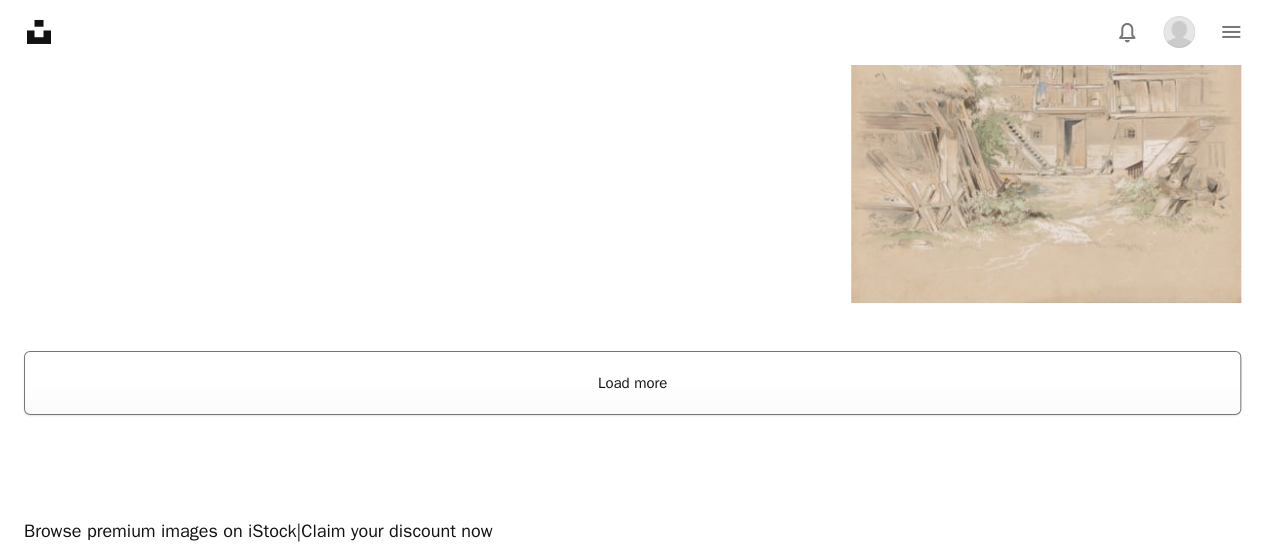 click on "Load more" at bounding box center (632, 383) 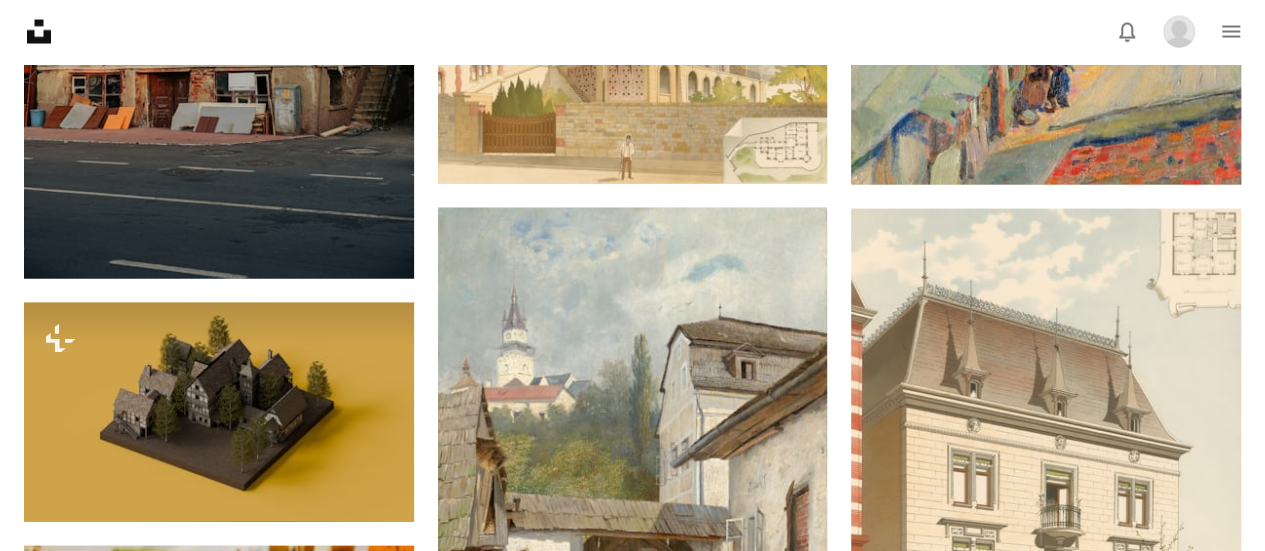 scroll, scrollTop: 0, scrollLeft: 0, axis: both 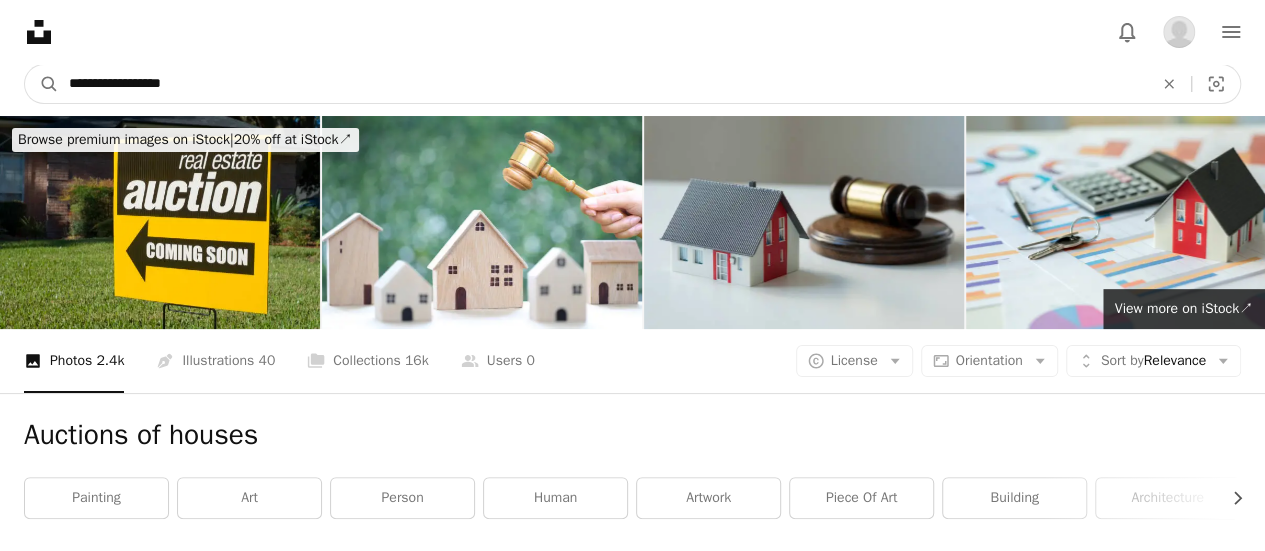 drag, startPoint x: 194, startPoint y: 87, endPoint x: 0, endPoint y: 65, distance: 195.24344 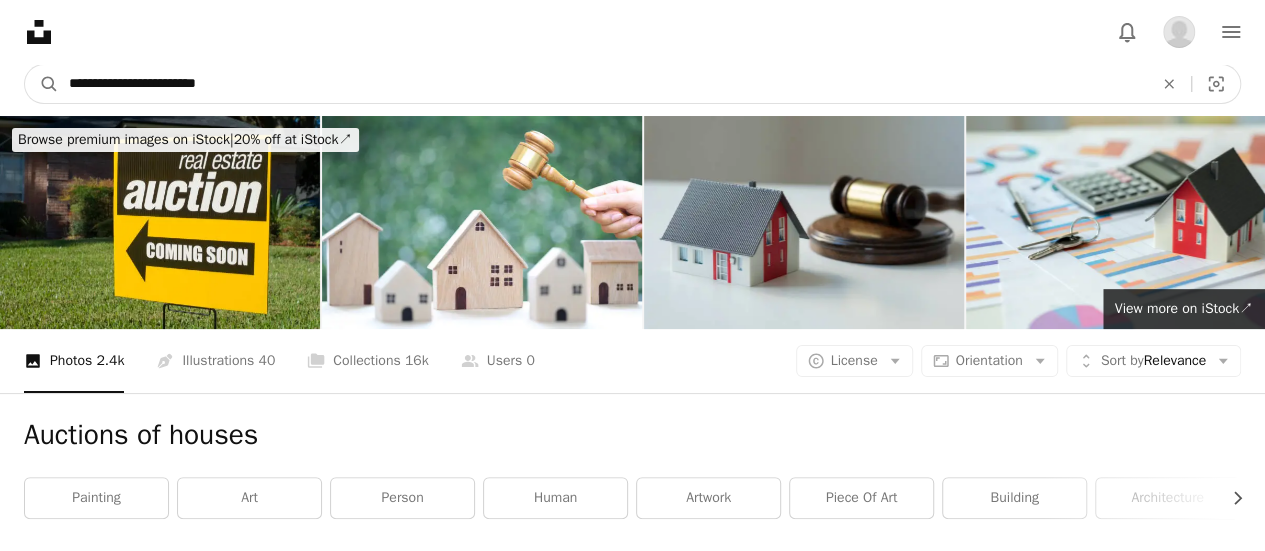type on "**********" 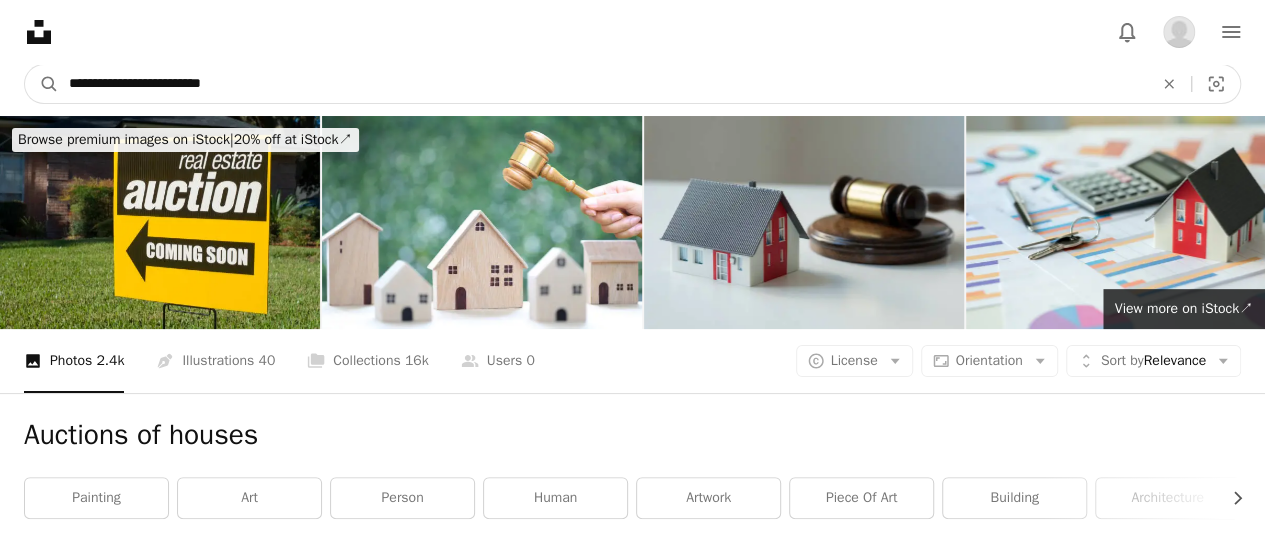 click on "A magnifying glass" at bounding box center [42, 84] 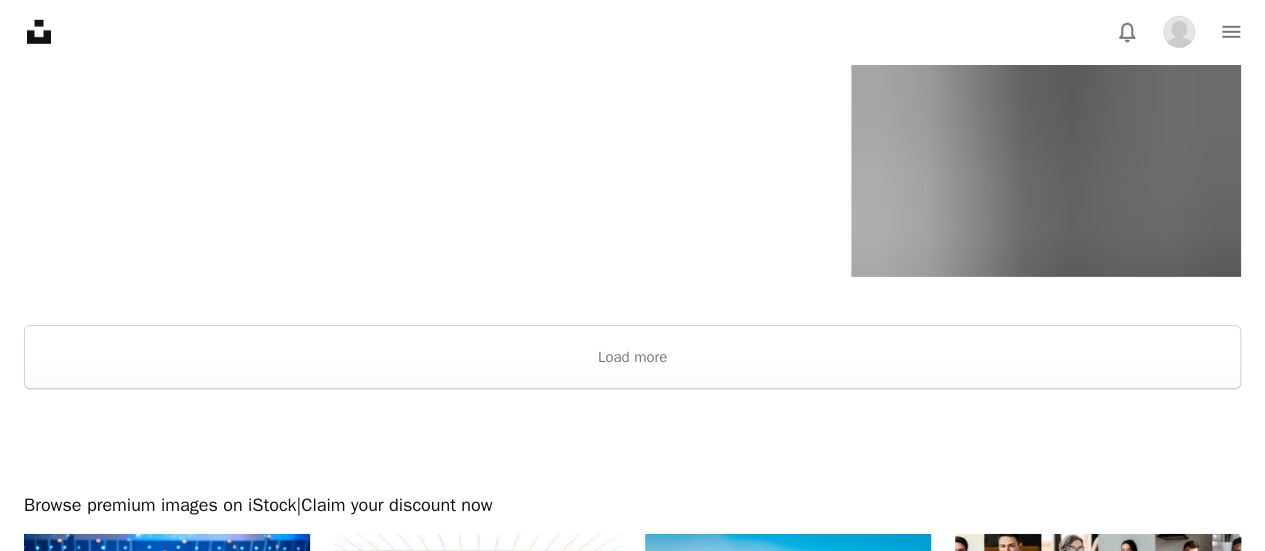 scroll, scrollTop: 3166, scrollLeft: 0, axis: vertical 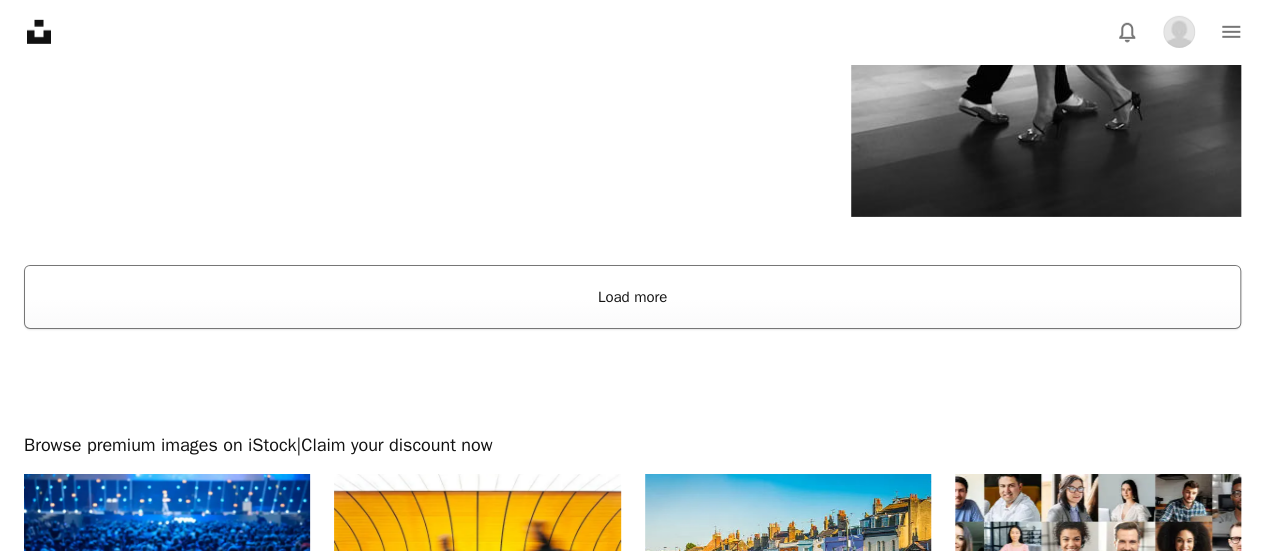 click on "Load more" at bounding box center (632, 297) 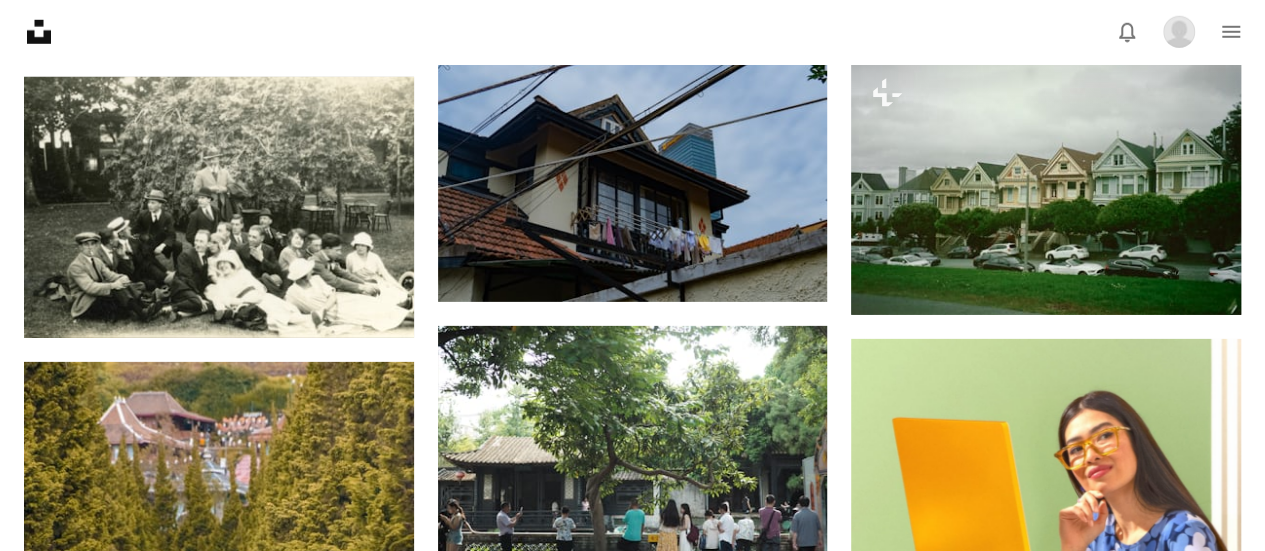scroll, scrollTop: 6954, scrollLeft: 0, axis: vertical 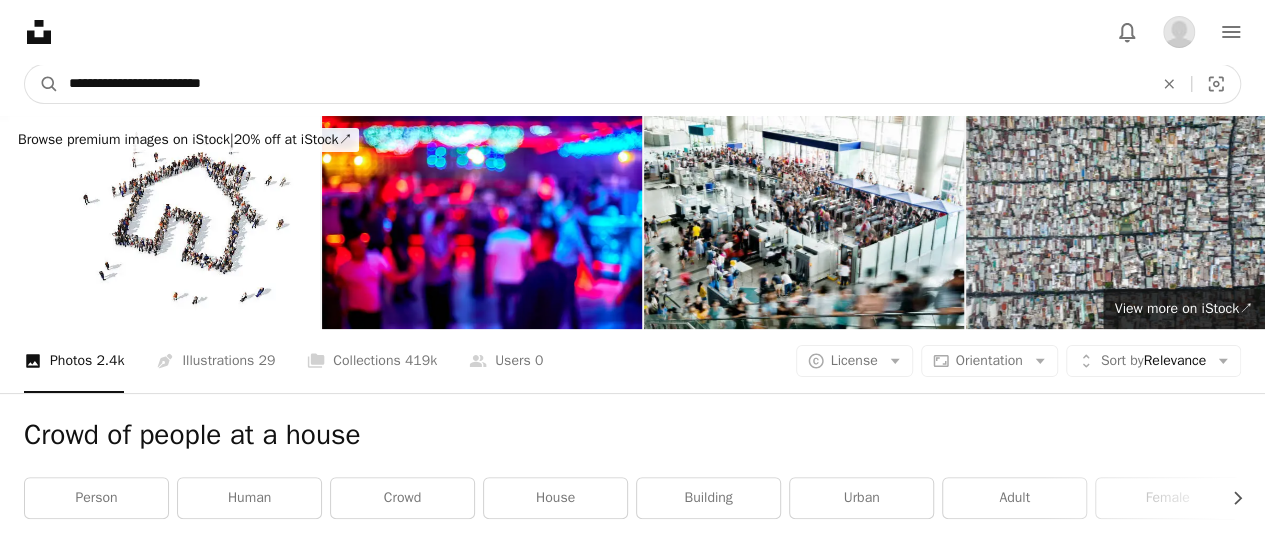 click on "**********" at bounding box center (603, 84) 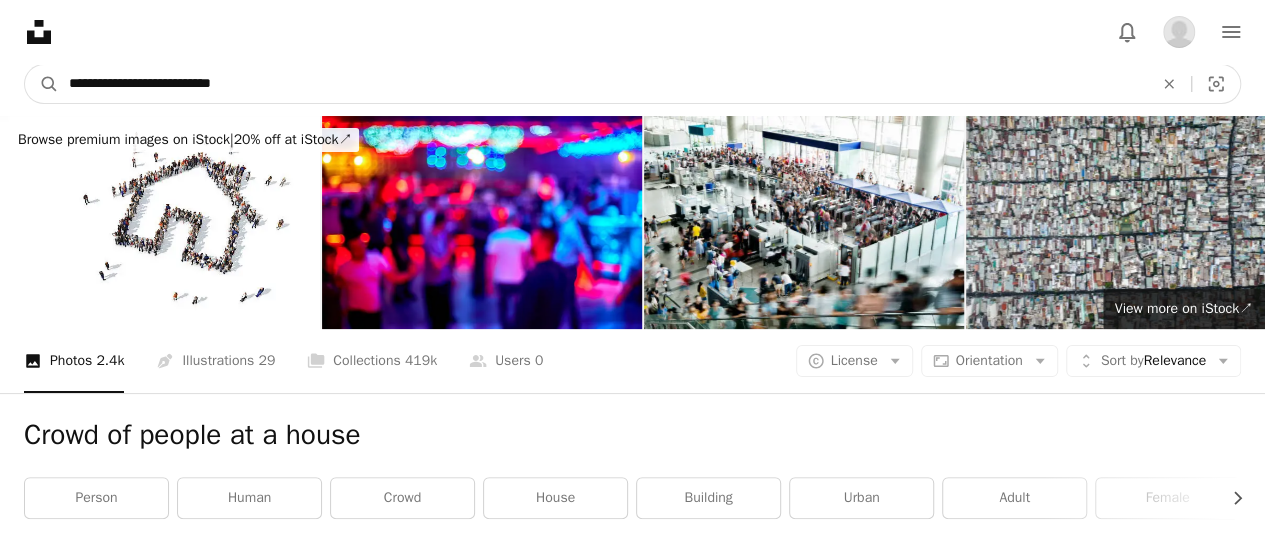 type on "**********" 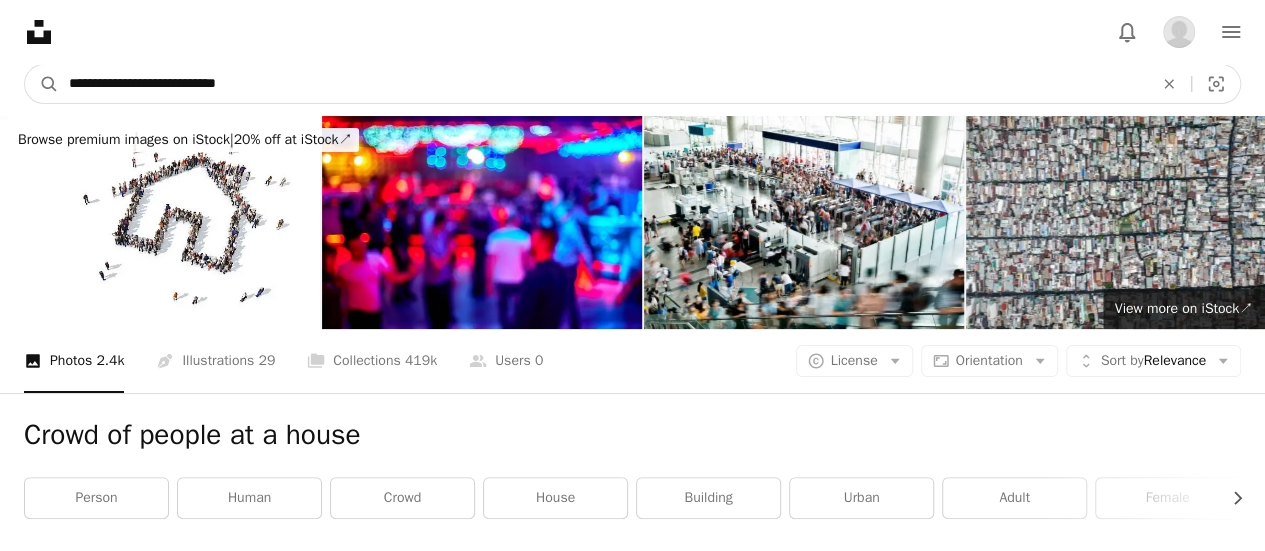click on "A magnifying glass" at bounding box center (42, 84) 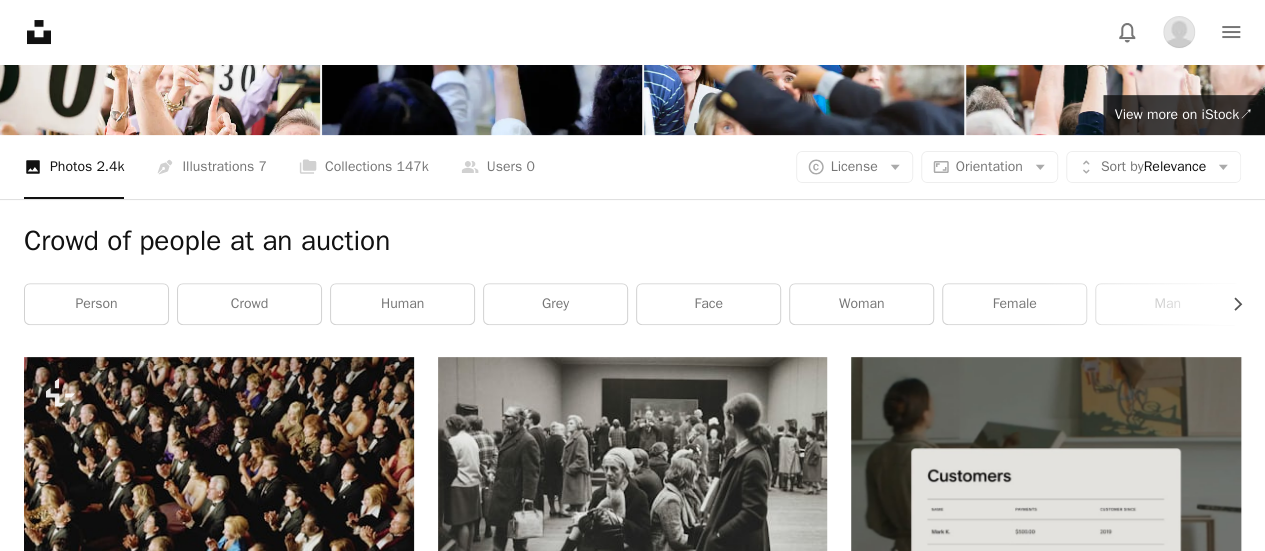 scroll, scrollTop: 276, scrollLeft: 0, axis: vertical 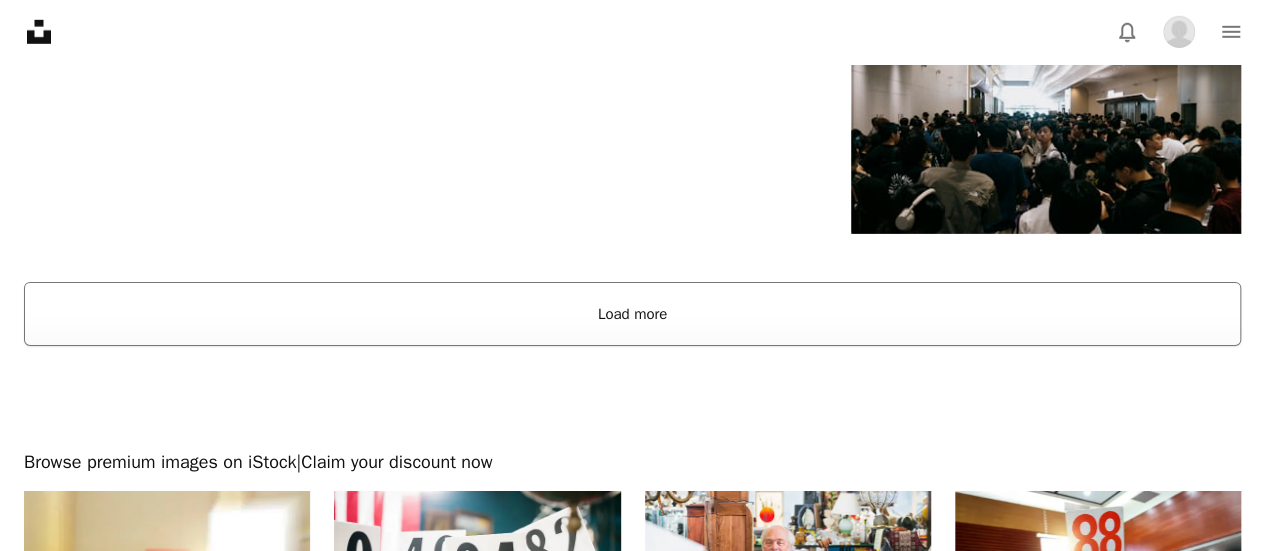click on "Load more" at bounding box center [632, 314] 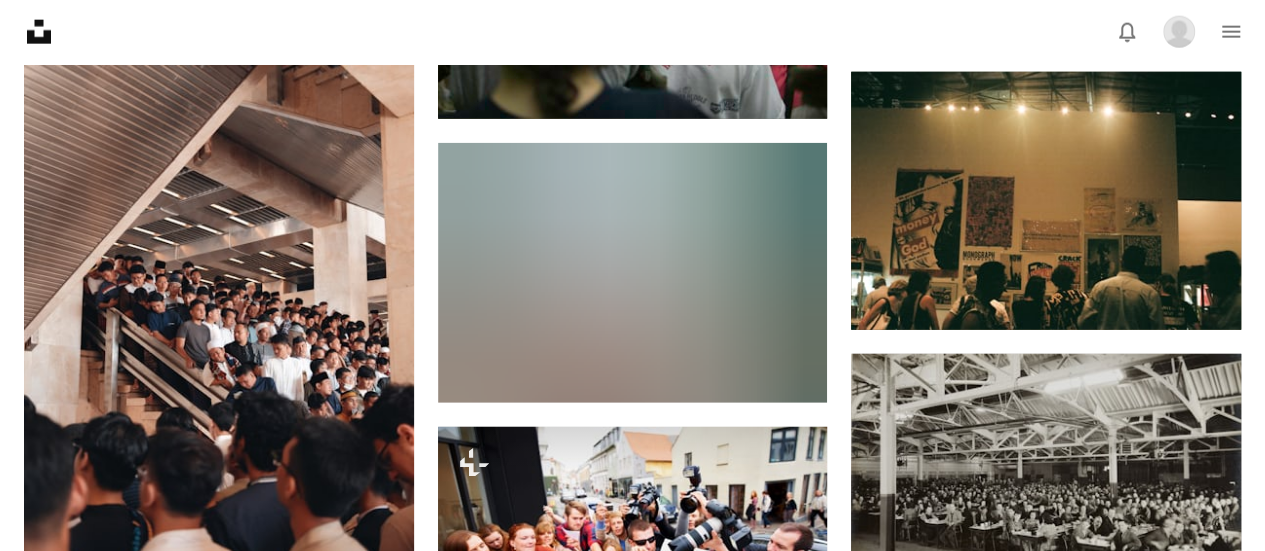 scroll, scrollTop: 6324, scrollLeft: 0, axis: vertical 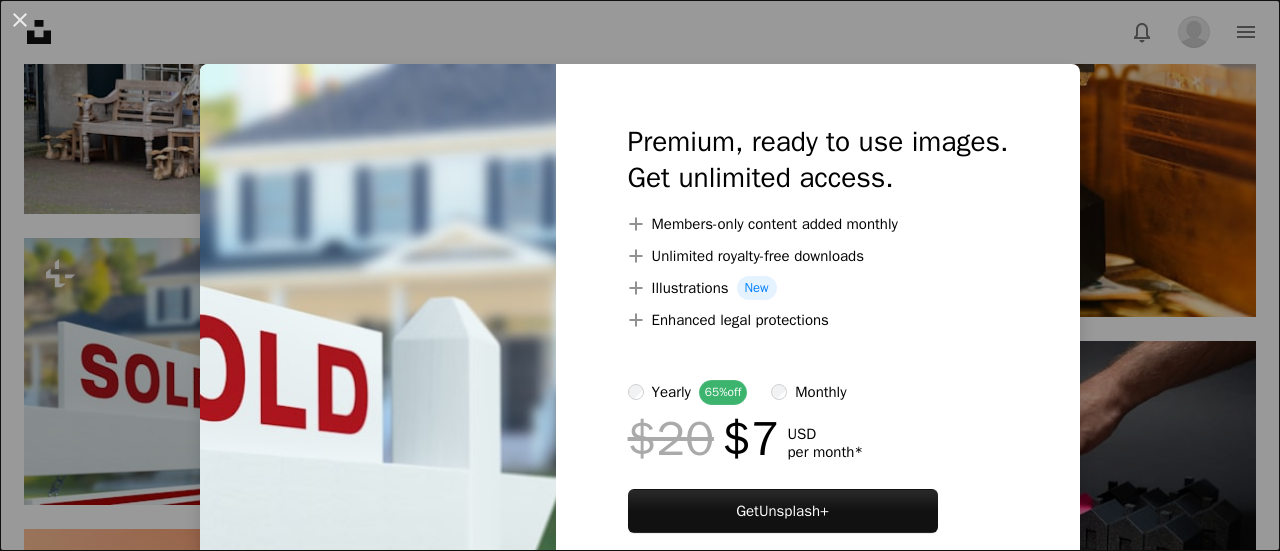 click on "An X shape Premium, ready to use images. Get unlimited access. A plus sign Members-only content added monthly A plus sign Unlimited royalty-free downloads A plus sign Illustrations  New A plus sign Enhanced legal protections yearly 65%  off monthly $20   $7 USD per month * Get  Unsplash+ * When paid annually, billed upfront  $84 Taxes where applicable. Renews automatically. Cancel anytime." at bounding box center (640, 275) 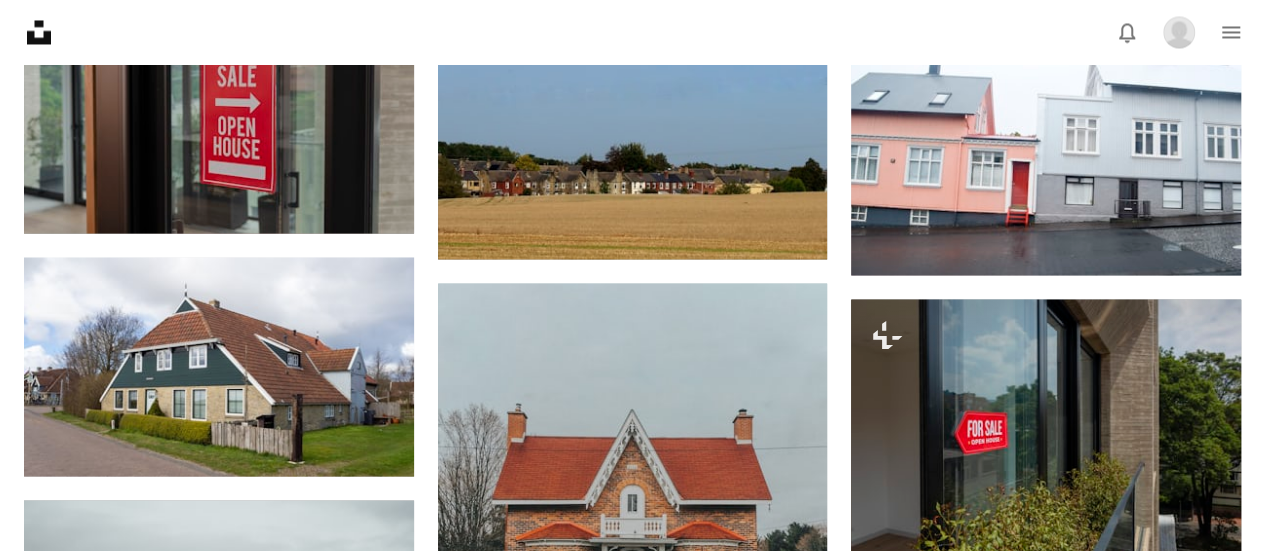 scroll, scrollTop: 5816, scrollLeft: 0, axis: vertical 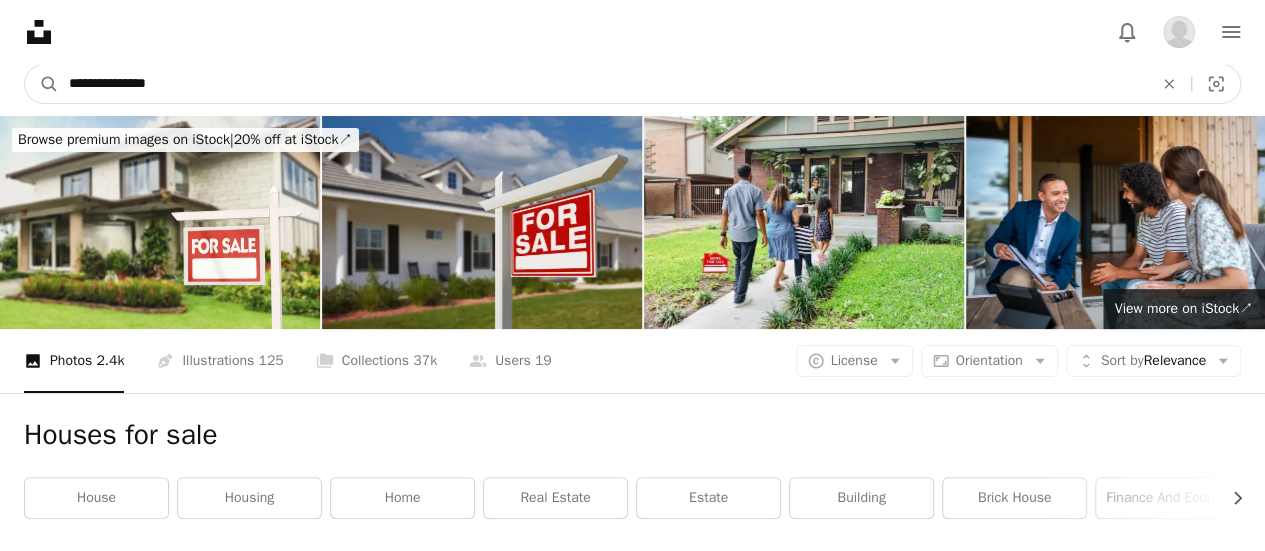 drag, startPoint x: 168, startPoint y: 89, endPoint x: 0, endPoint y: 88, distance: 168.00298 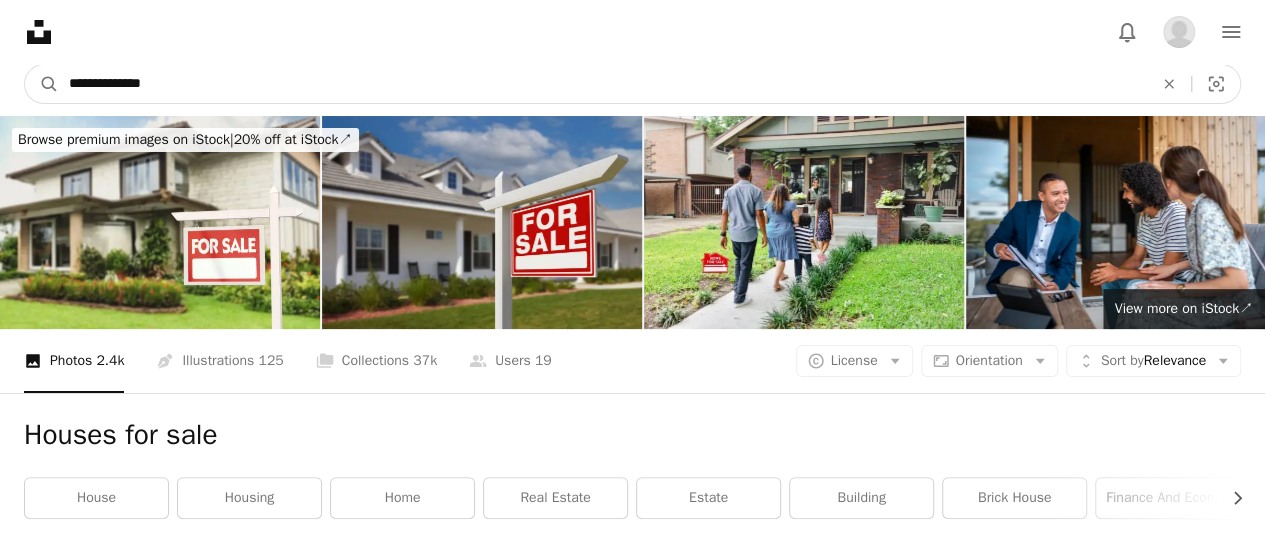 type on "**********" 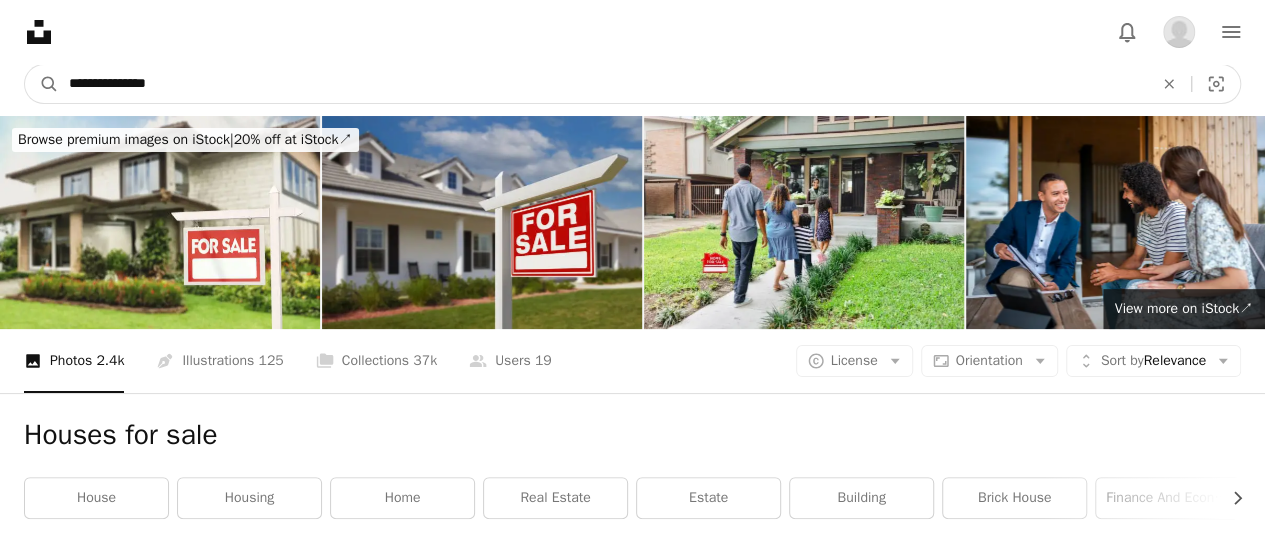 click on "A magnifying glass" at bounding box center (42, 84) 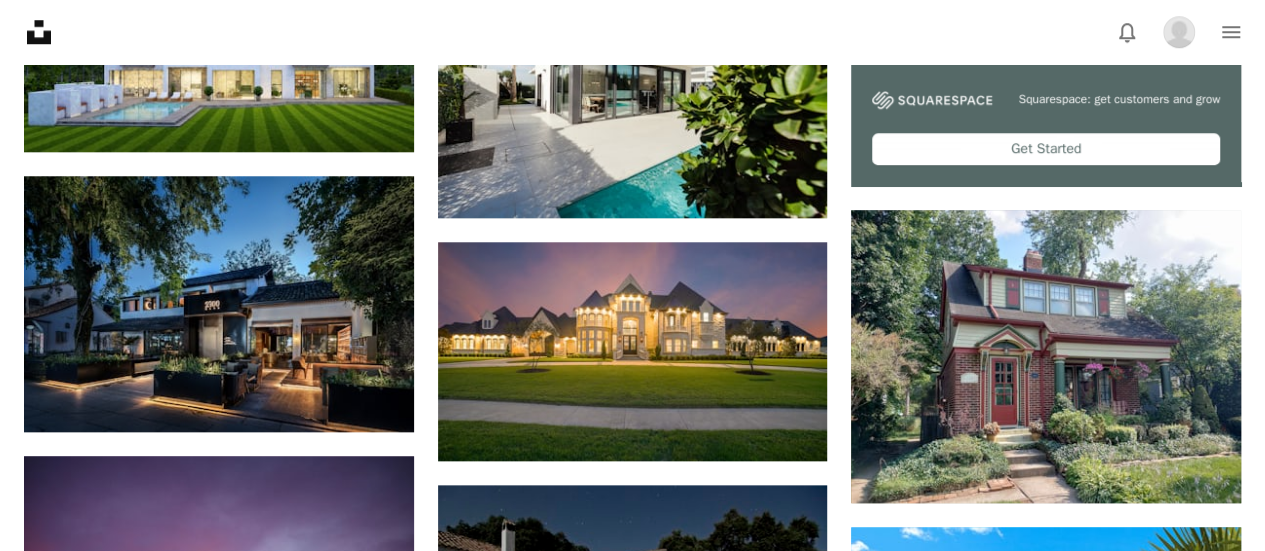 scroll, scrollTop: 936, scrollLeft: 0, axis: vertical 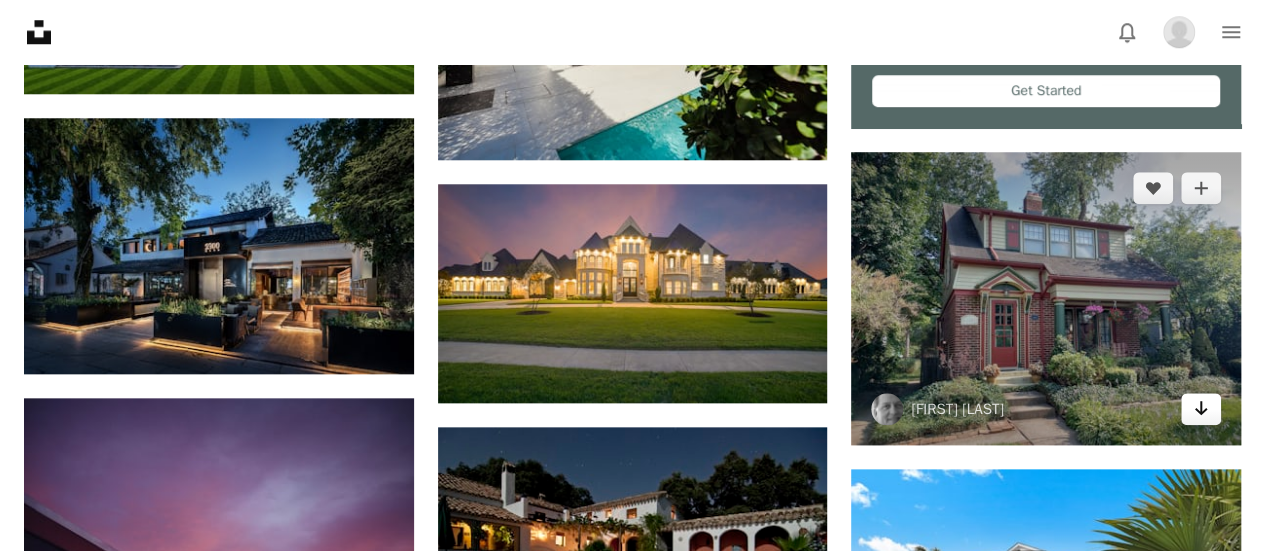 click on "Arrow pointing down" 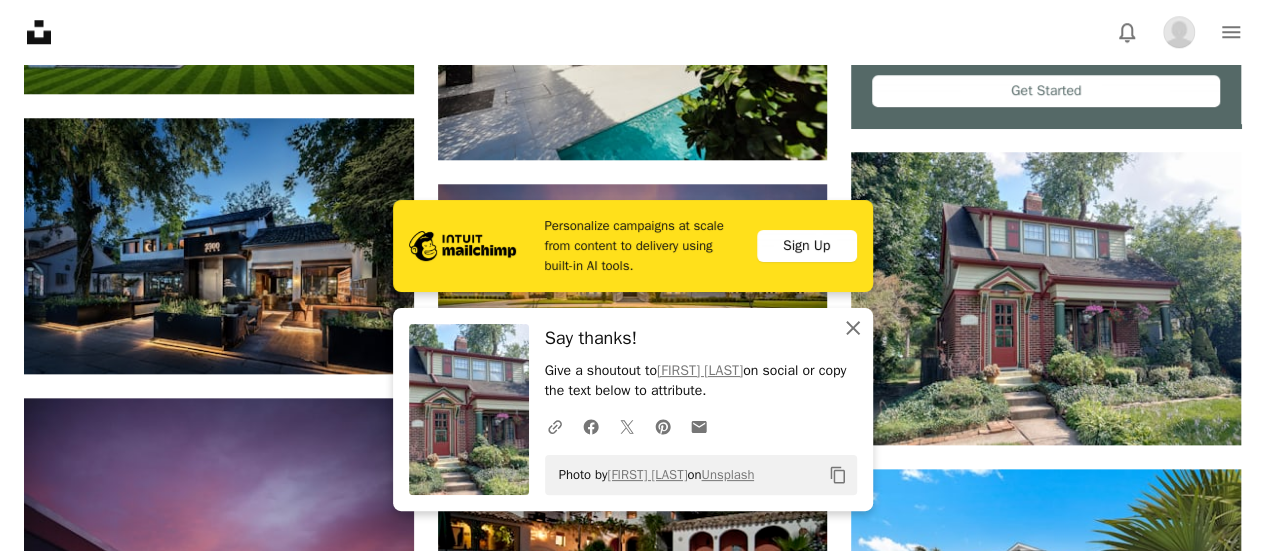 click on "An X shape" 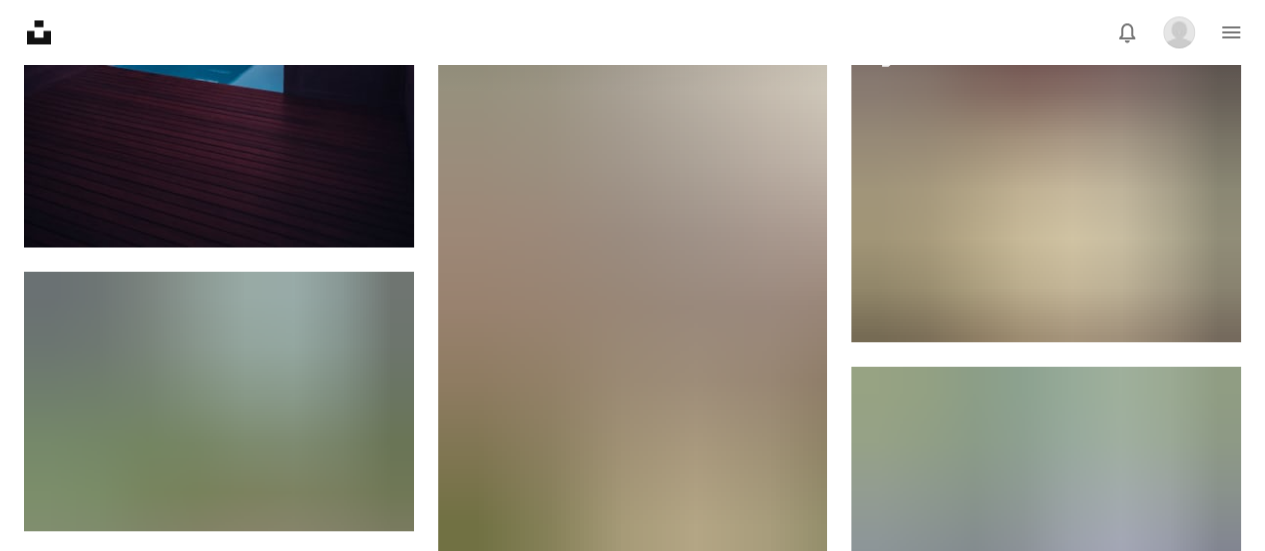 scroll, scrollTop: 1734, scrollLeft: 0, axis: vertical 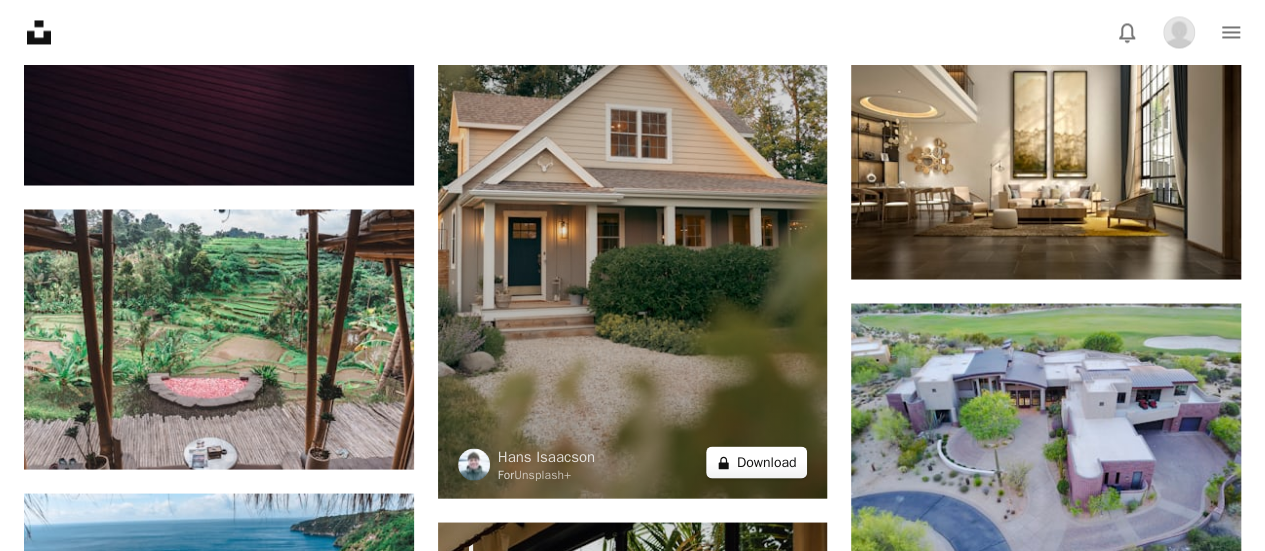 click on "A lock Download" at bounding box center [757, 462] 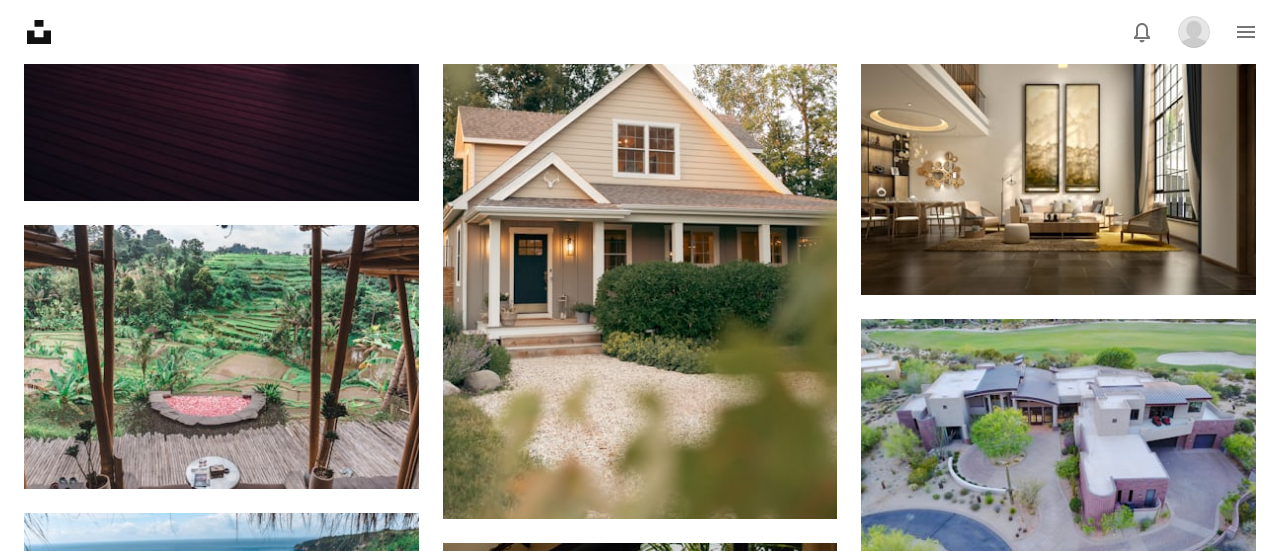 click on "An X shape Premium, ready to use images. Get unlimited access. A plus sign Members-only content added monthly A plus sign Unlimited royalty-free downloads A plus sign Illustrations  New A plus sign Enhanced legal protections yearly 65%  off monthly $20   $7 USD per month * Get  Unsplash+ * When paid annually, billed upfront  $84 Taxes where applicable. Renews automatically. Cancel anytime." at bounding box center [640, 2979] 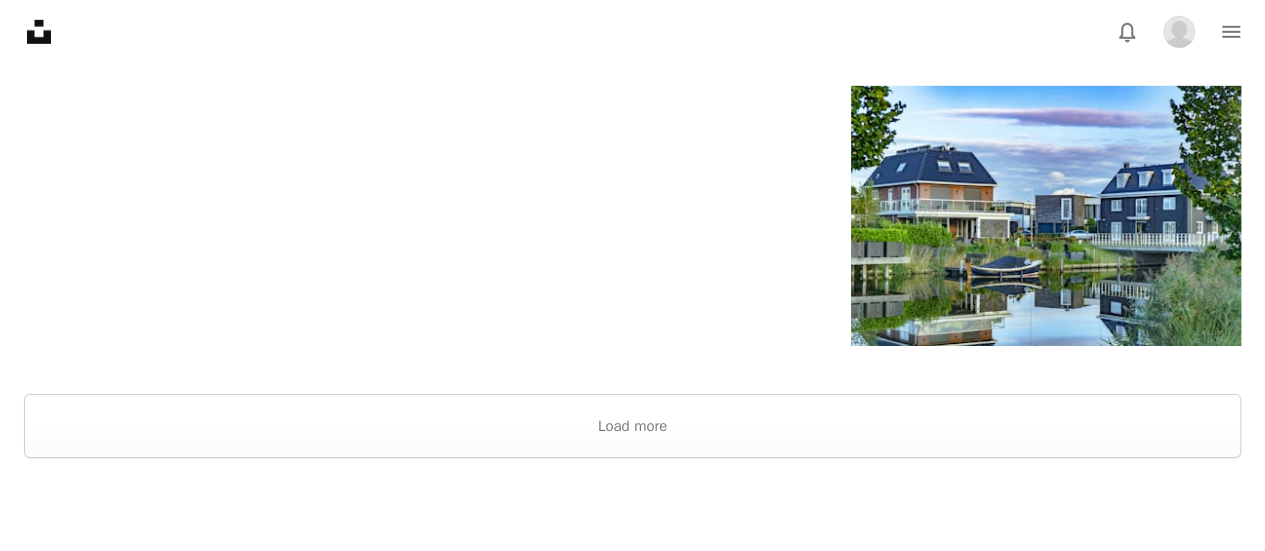 scroll, scrollTop: 3194, scrollLeft: 0, axis: vertical 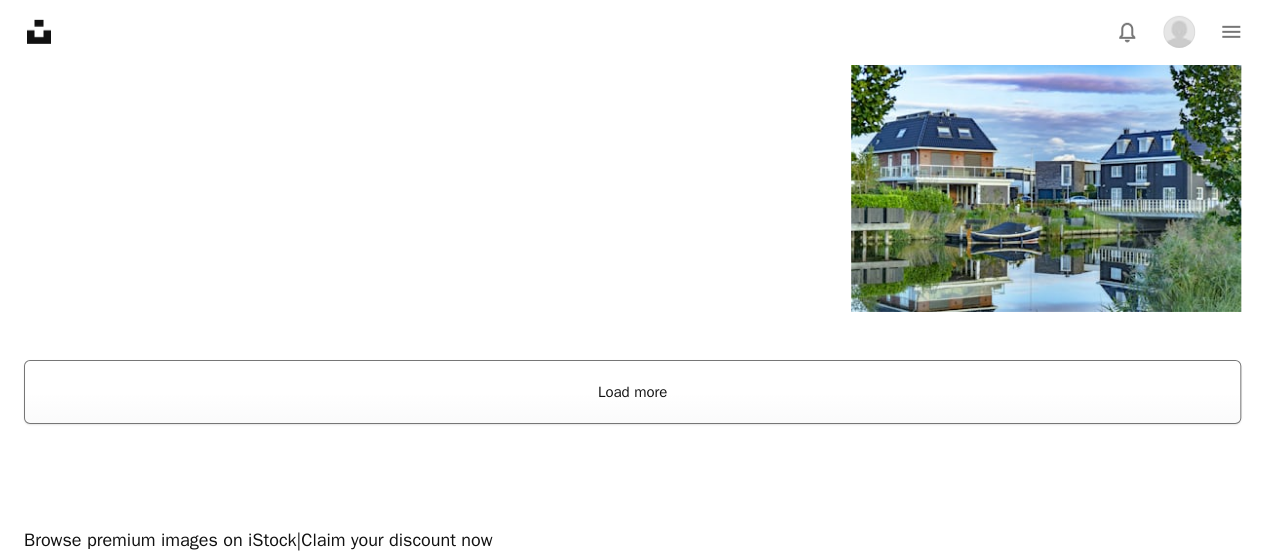 click on "Load more" at bounding box center [632, 392] 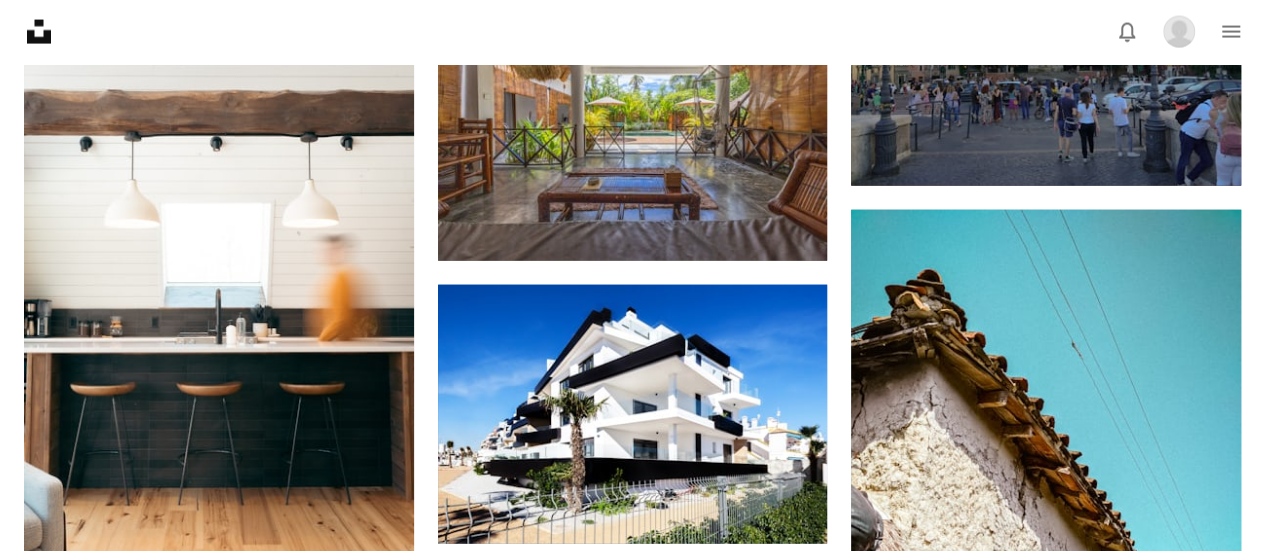 scroll, scrollTop: 6218, scrollLeft: 0, axis: vertical 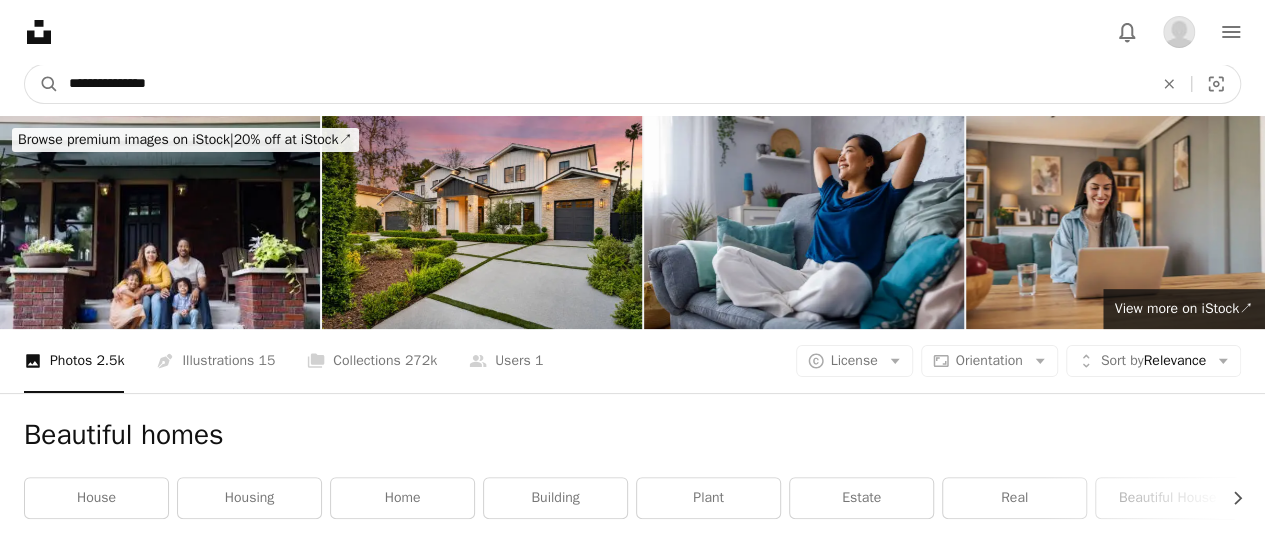 click on "**********" at bounding box center (603, 84) 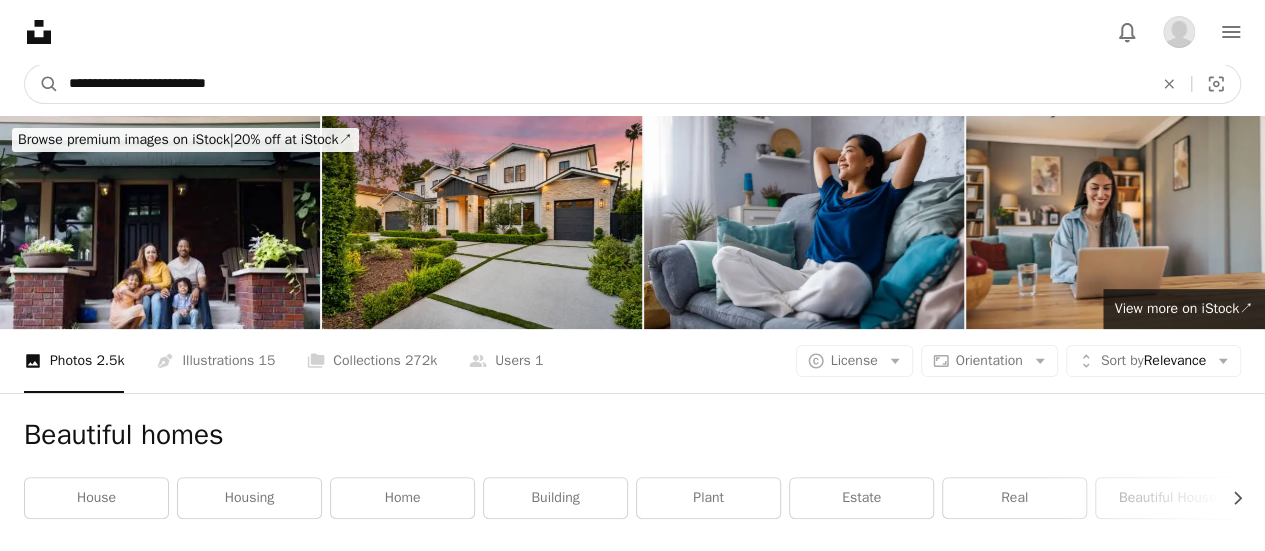 type on "**********" 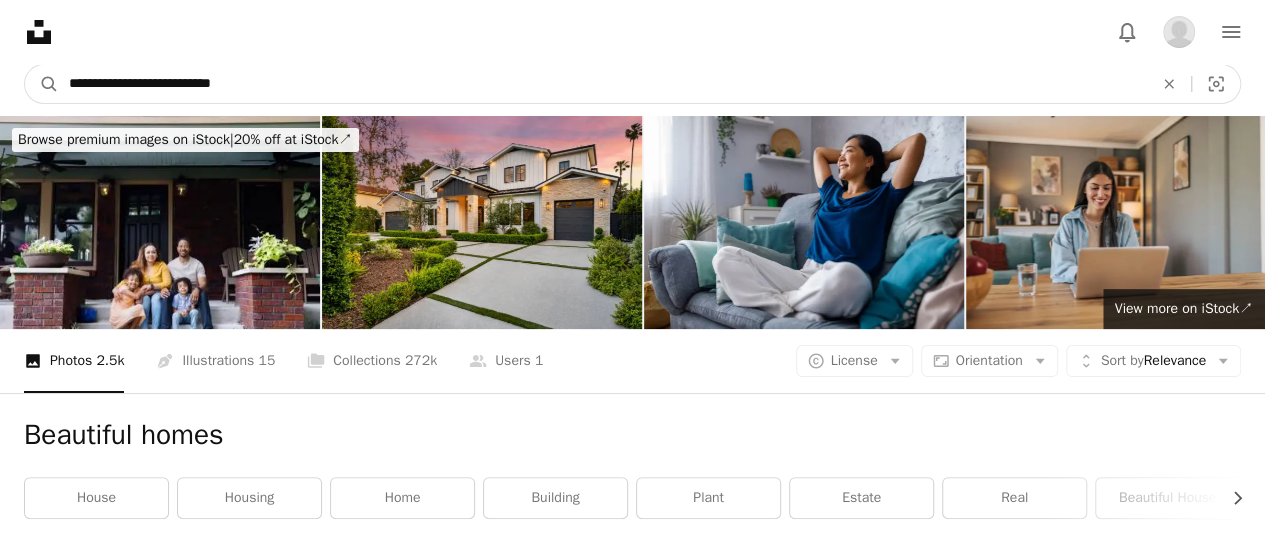 click on "A magnifying glass" at bounding box center (42, 84) 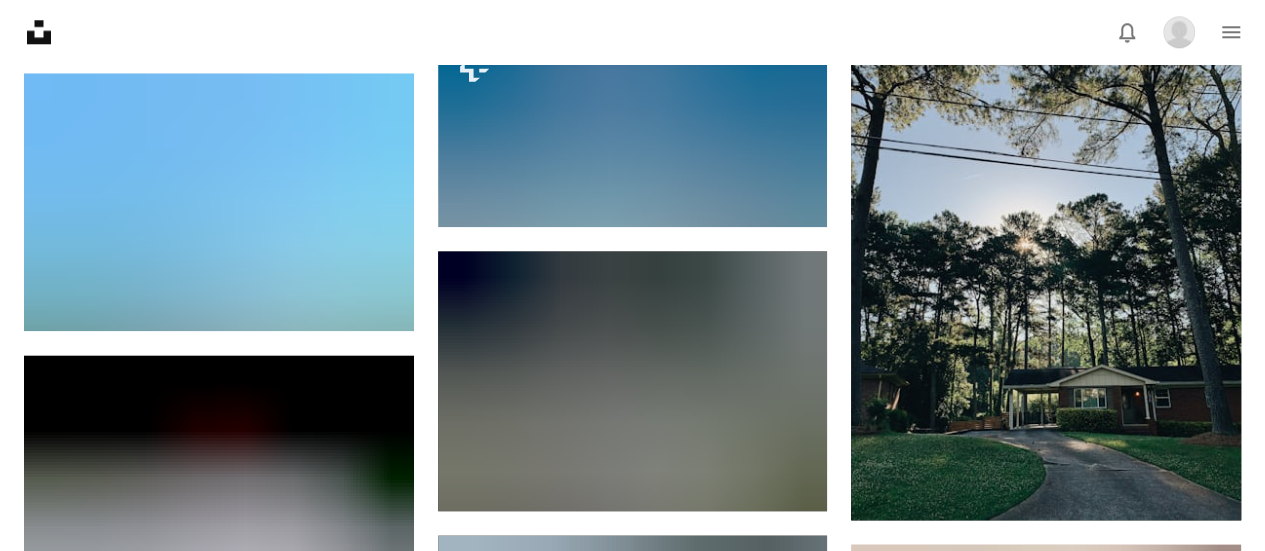 scroll, scrollTop: 1093, scrollLeft: 0, axis: vertical 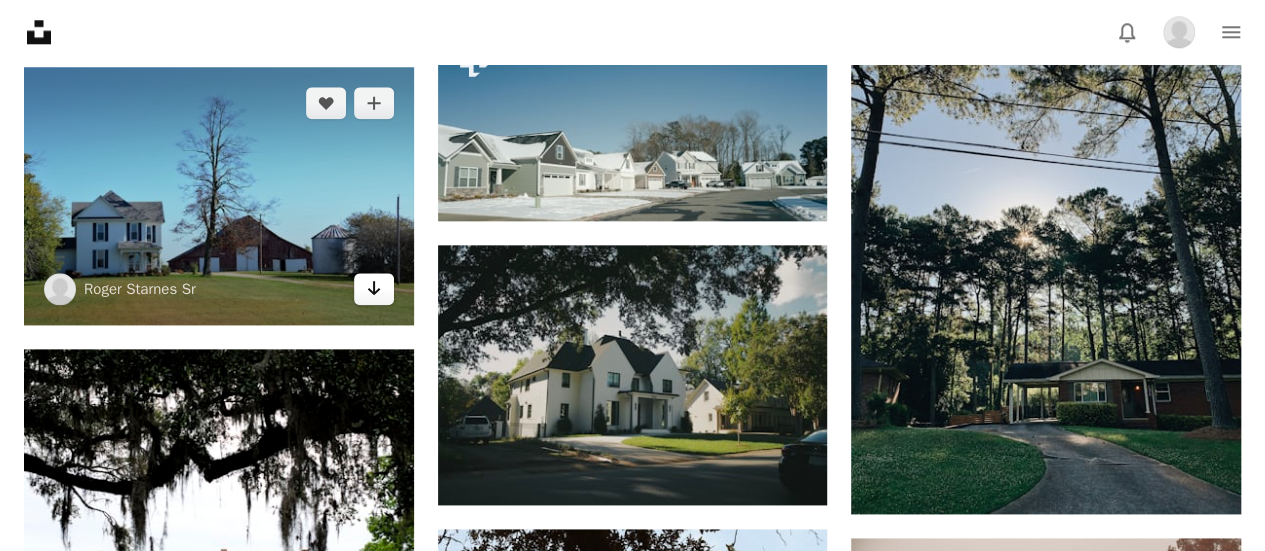 click 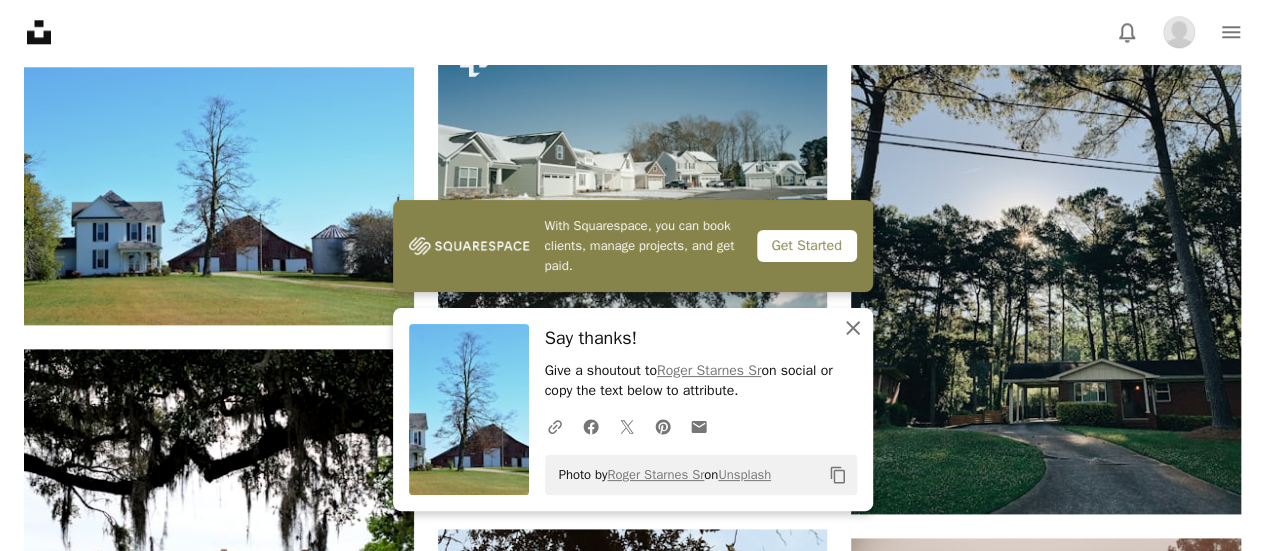 click 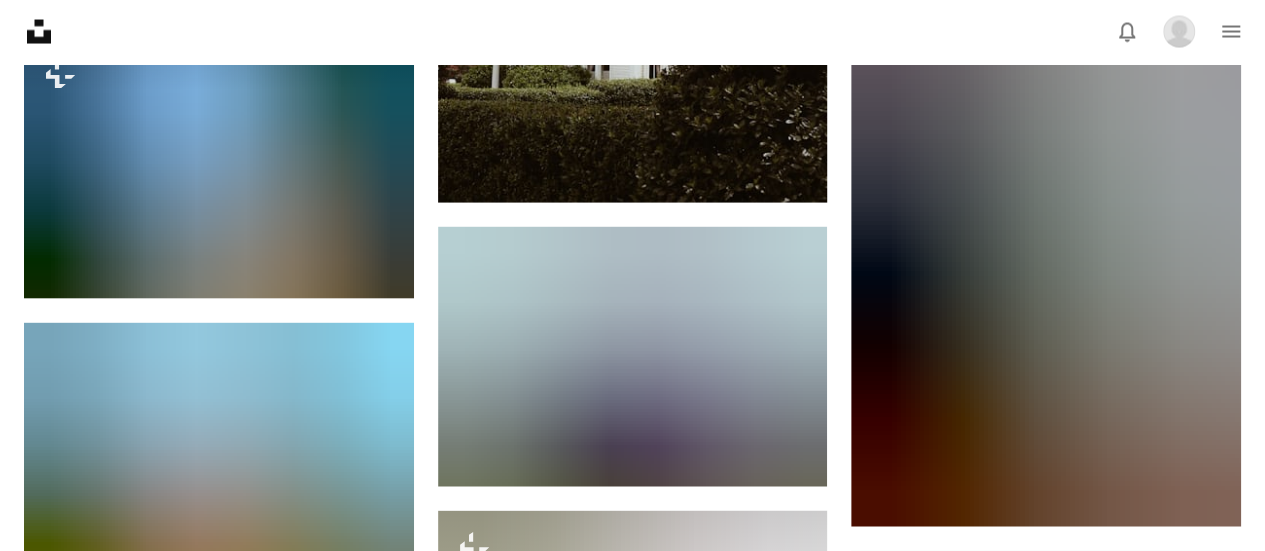 scroll, scrollTop: 2057, scrollLeft: 0, axis: vertical 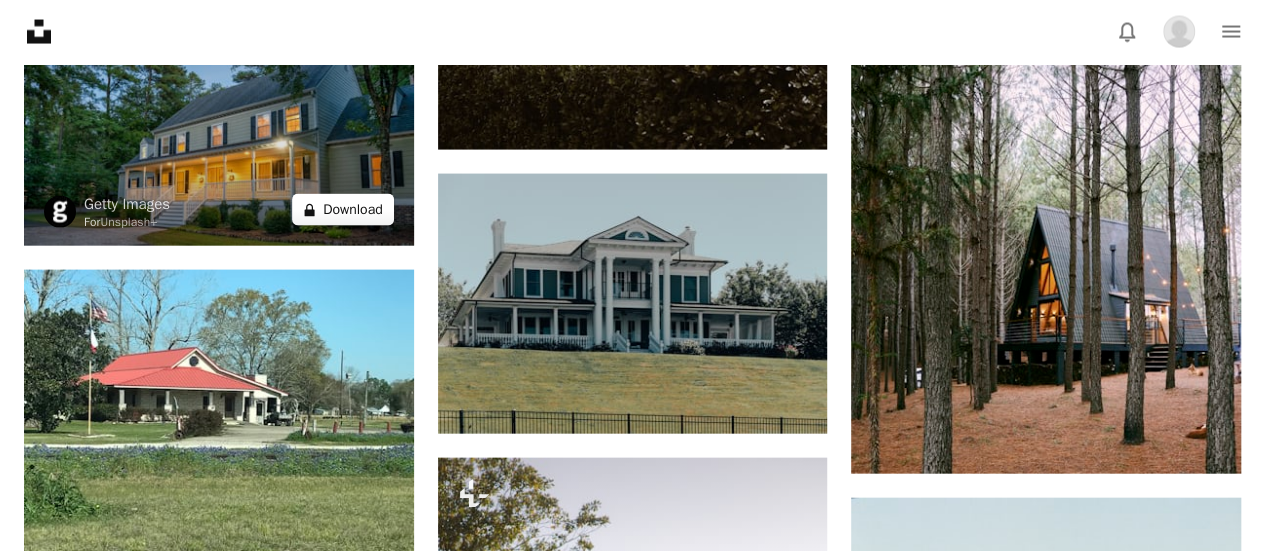 click on "A lock Download" at bounding box center (343, 210) 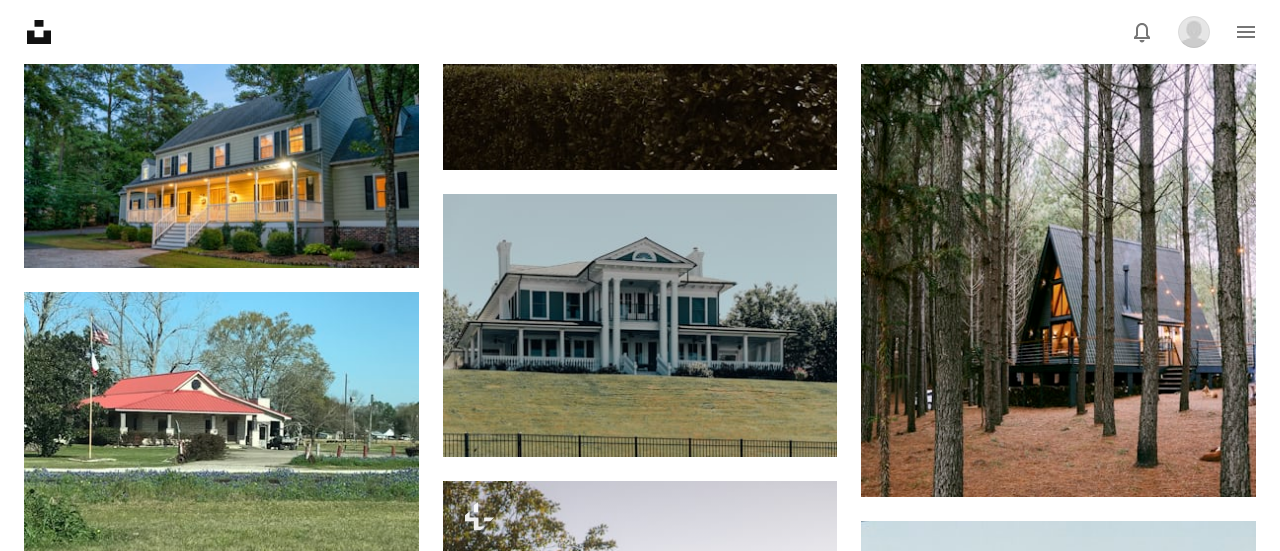 click on "An X shape Premium, ready to use images. Get unlimited access. A plus sign Members-only content added monthly A plus sign Unlimited royalty-free downloads A plus sign Illustrations  New A plus sign Enhanced legal protections yearly 65%  off monthly $20   $7 USD per month * Get  Unsplash+ * When paid annually, billed upfront  $84 Taxes where applicable. Renews automatically. Cancel anytime." at bounding box center [640, 2822] 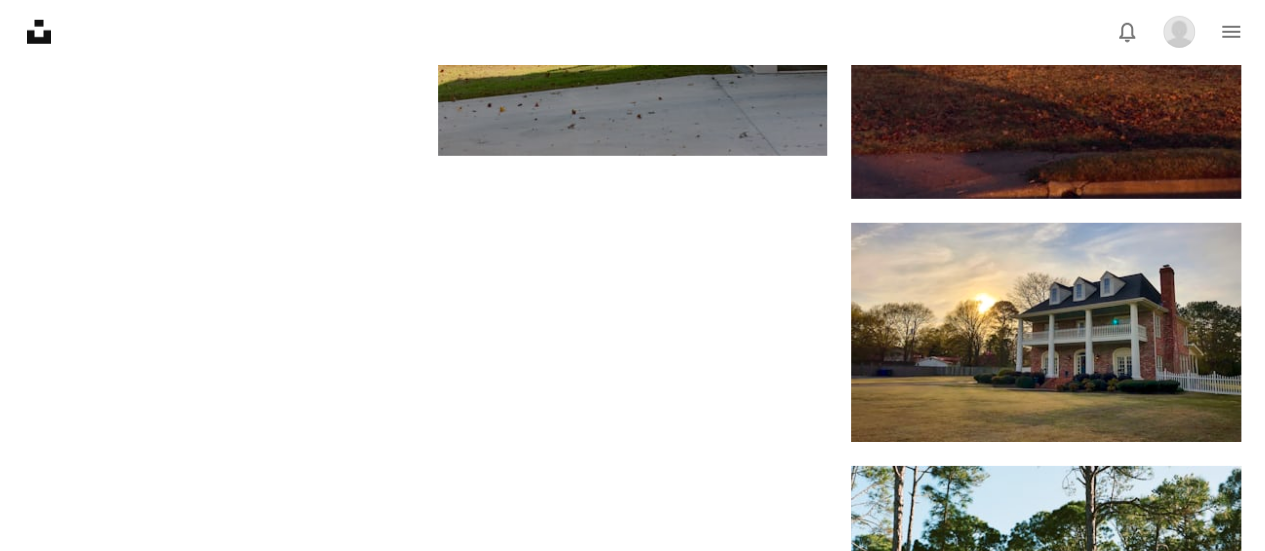 scroll, scrollTop: 2992, scrollLeft: 0, axis: vertical 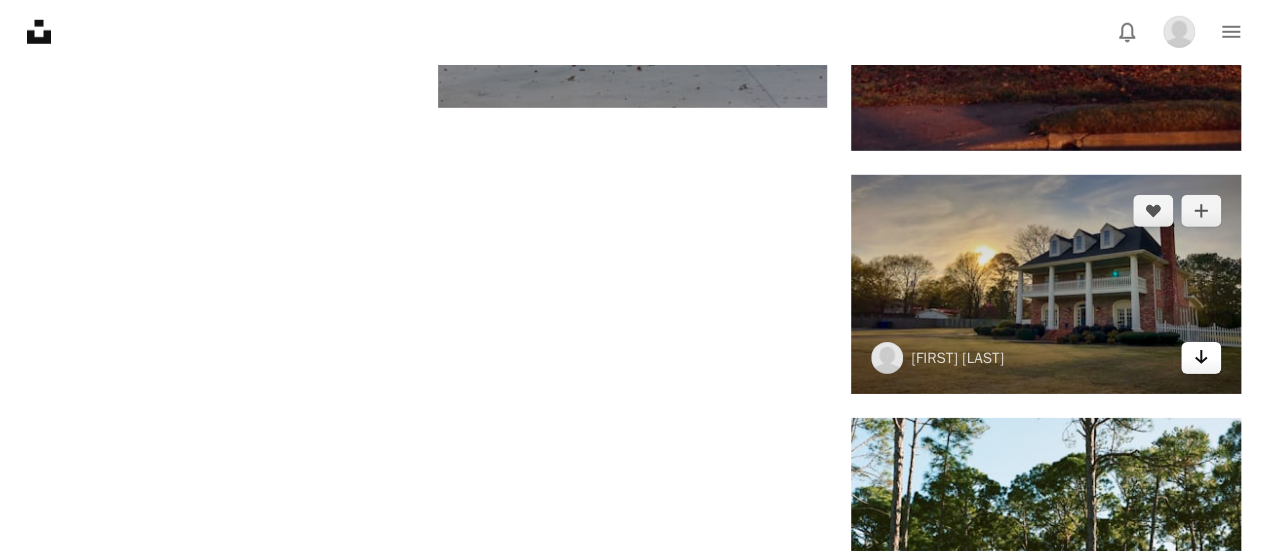 click on "Arrow pointing down" 